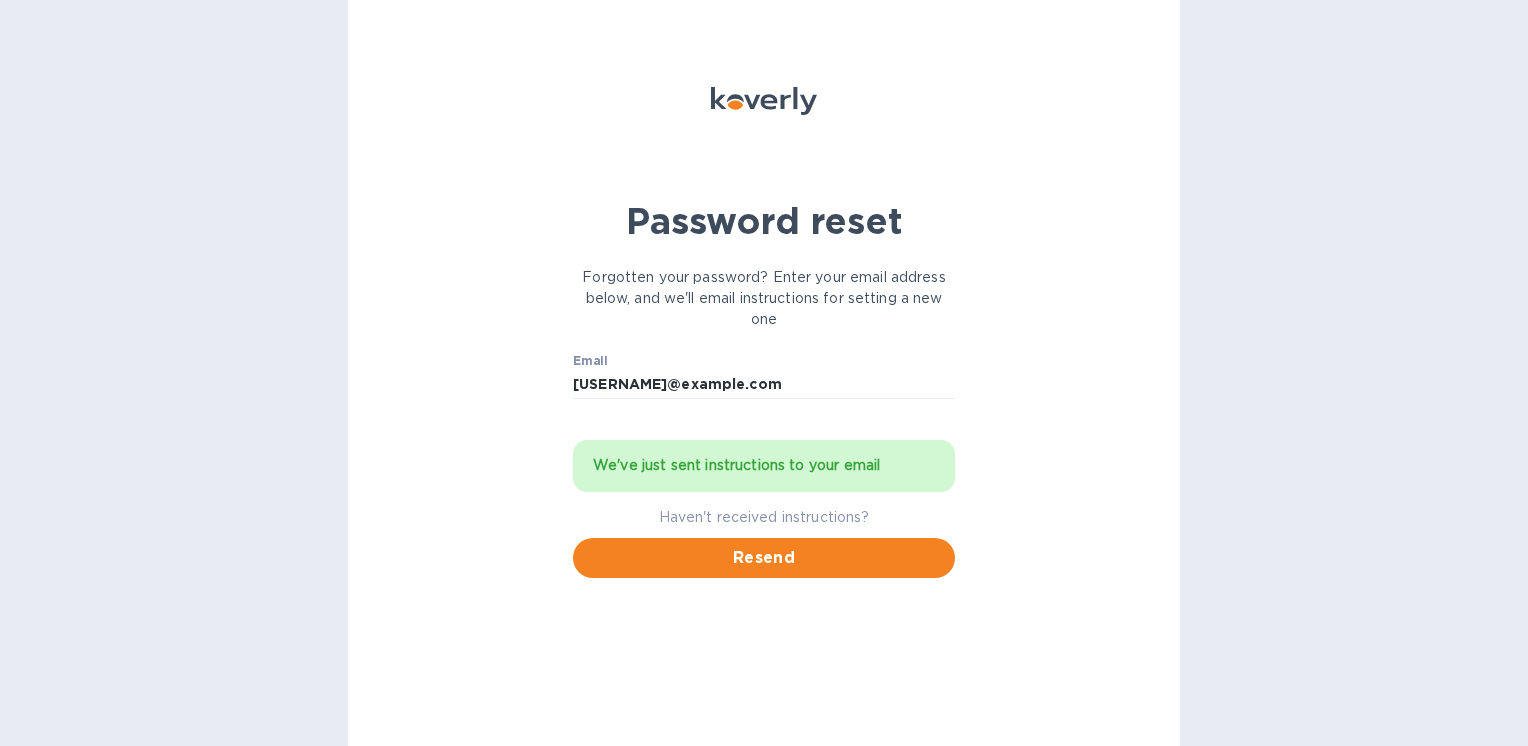 scroll, scrollTop: 0, scrollLeft: 0, axis: both 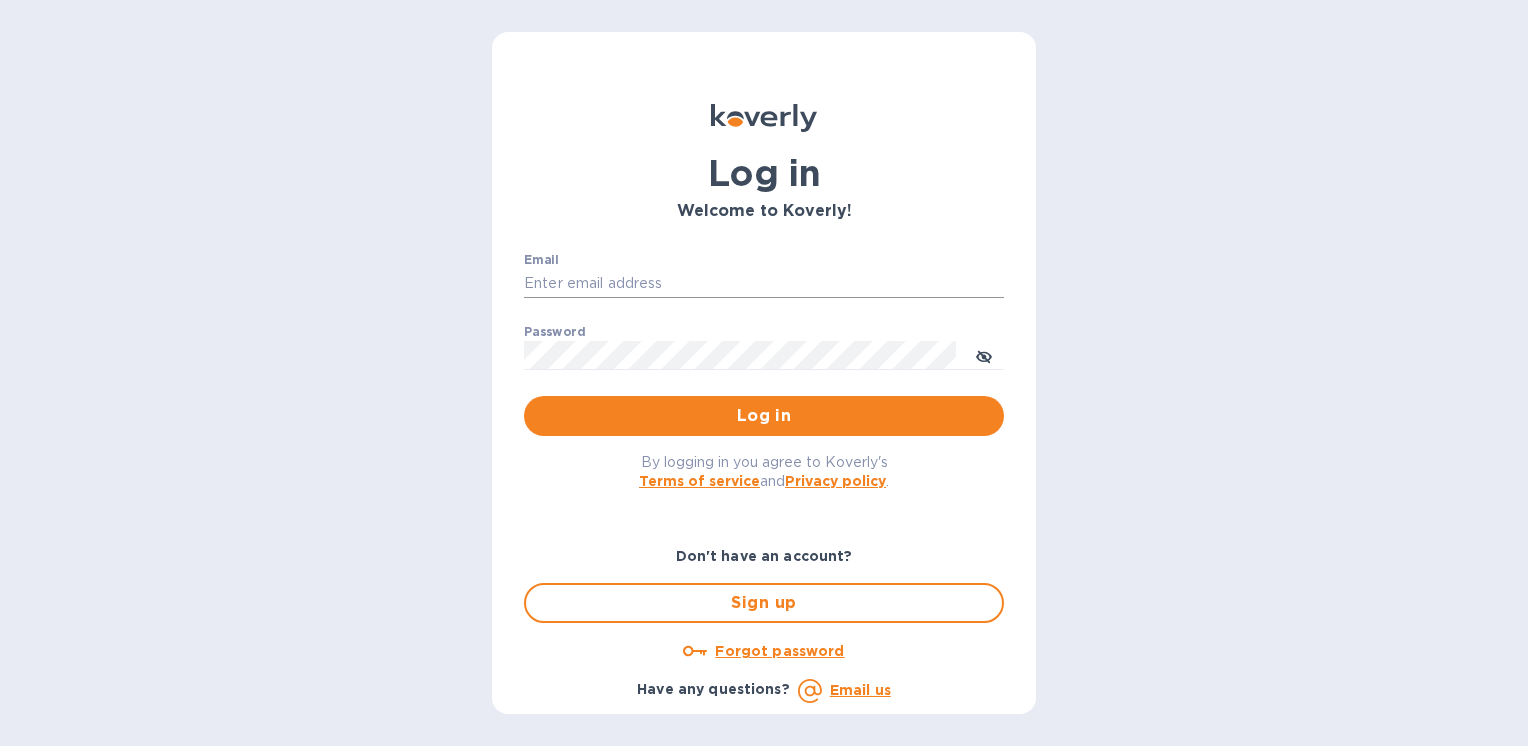 click on "Email" at bounding box center (764, 284) 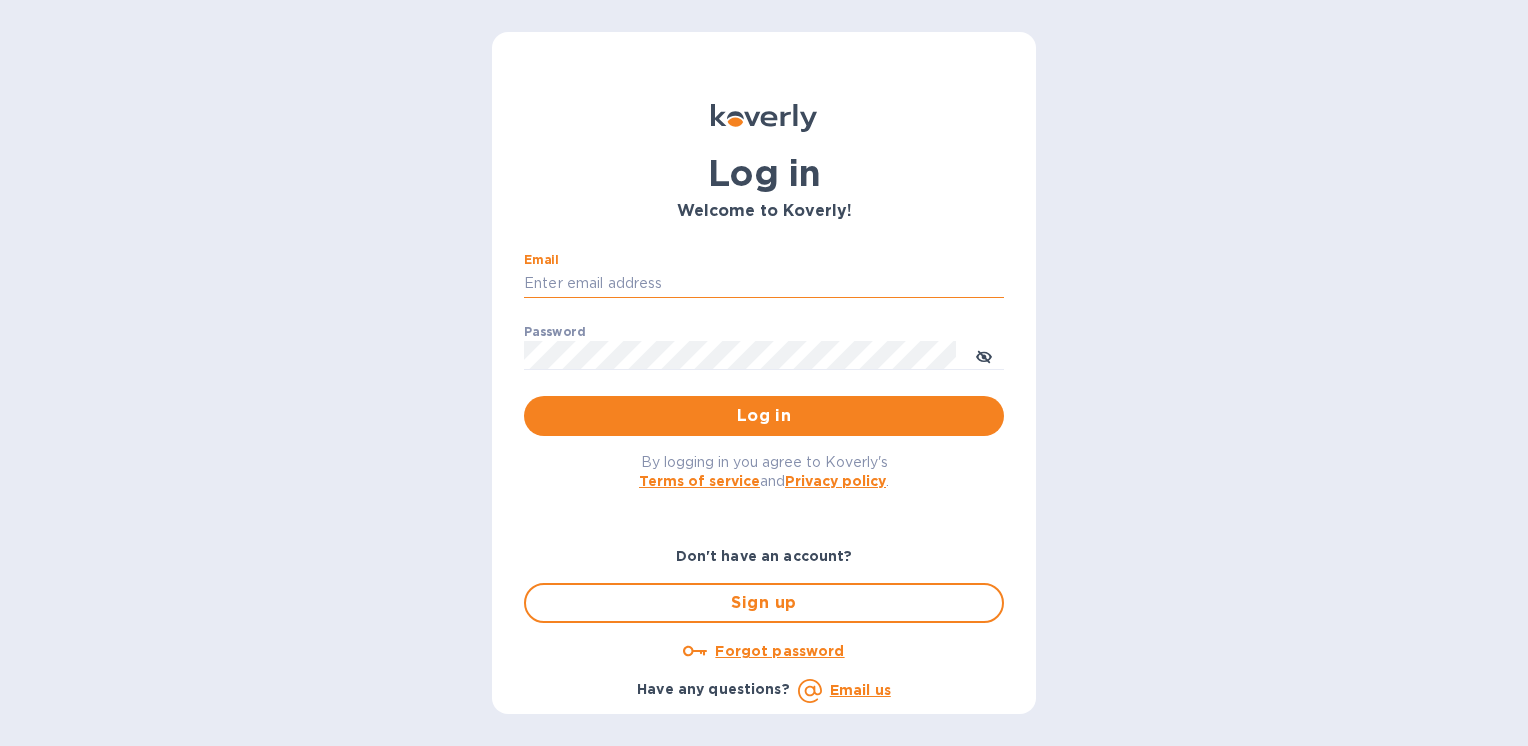 type on "[EMAIL]" 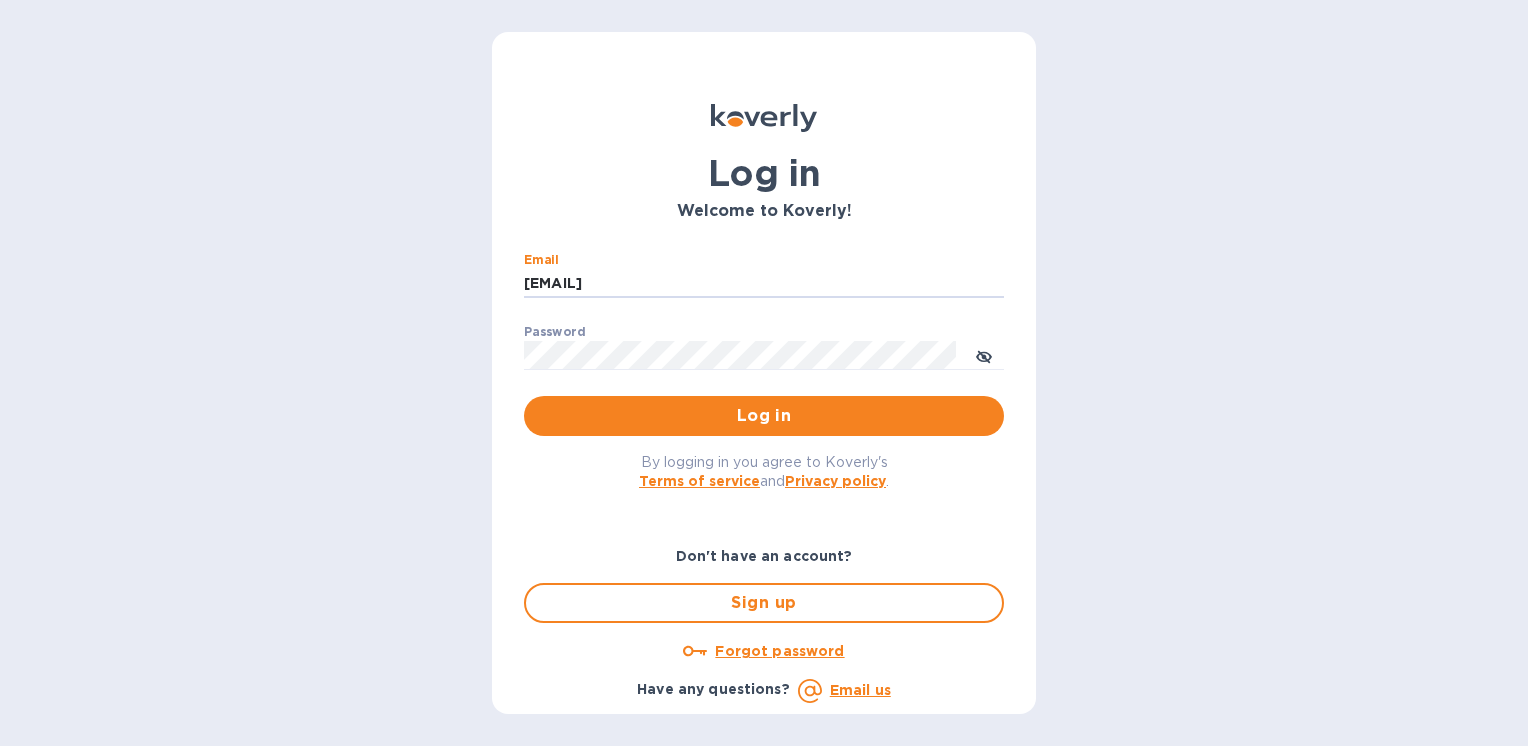 drag, startPoint x: 762, startPoint y: 288, endPoint x: 239, endPoint y: 275, distance: 523.16156 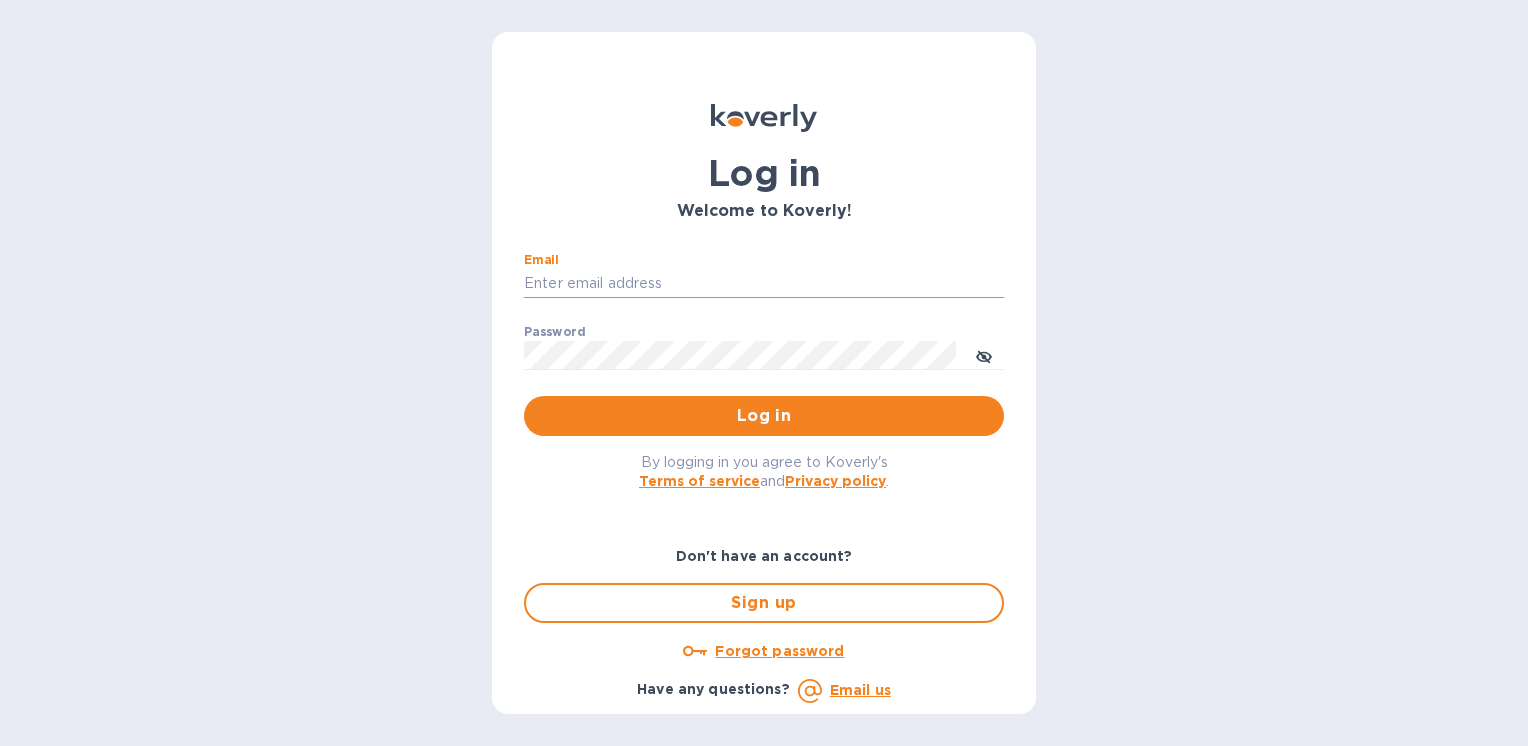 click on "Email" at bounding box center (764, 284) 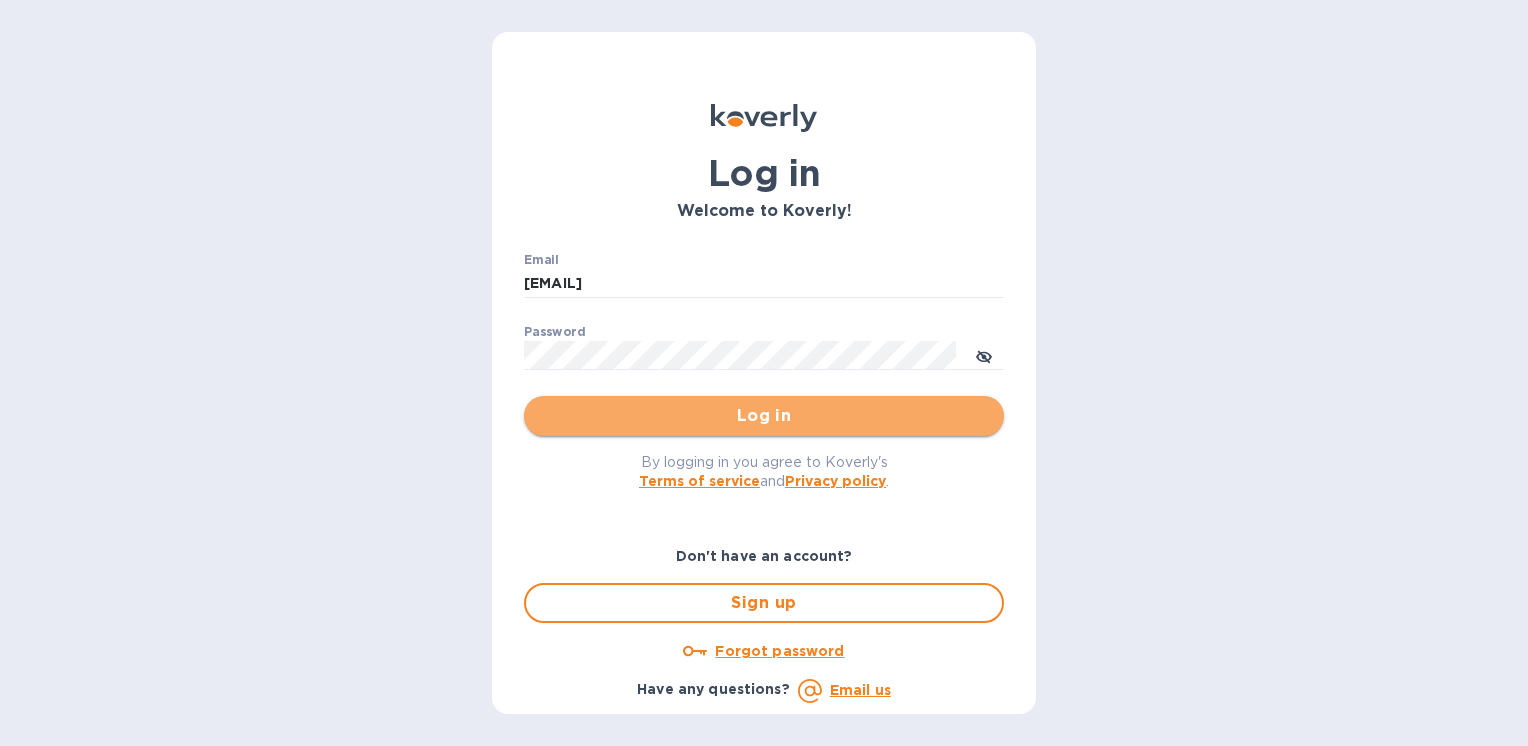click on "Log in" at bounding box center (764, 416) 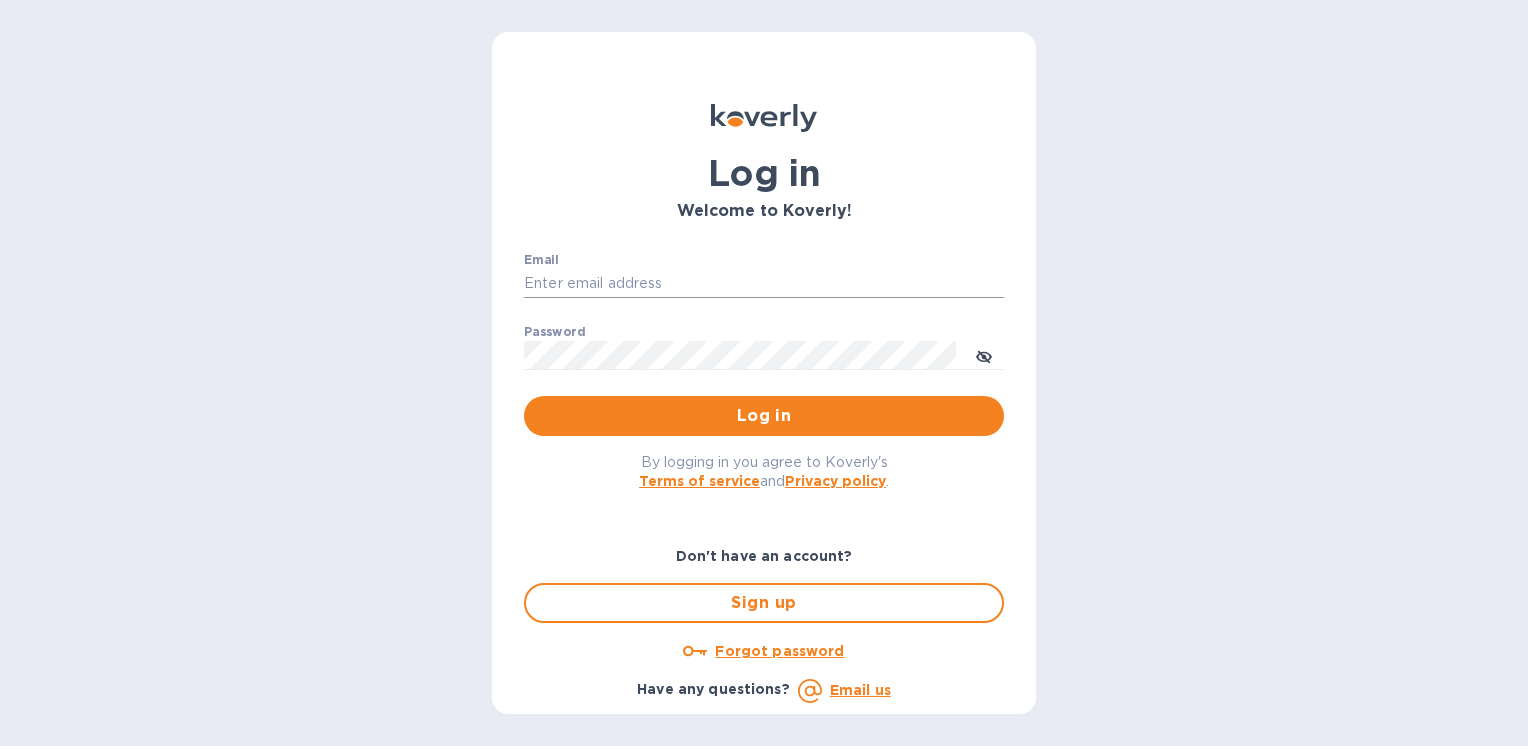 click on "Email" at bounding box center [764, 284] 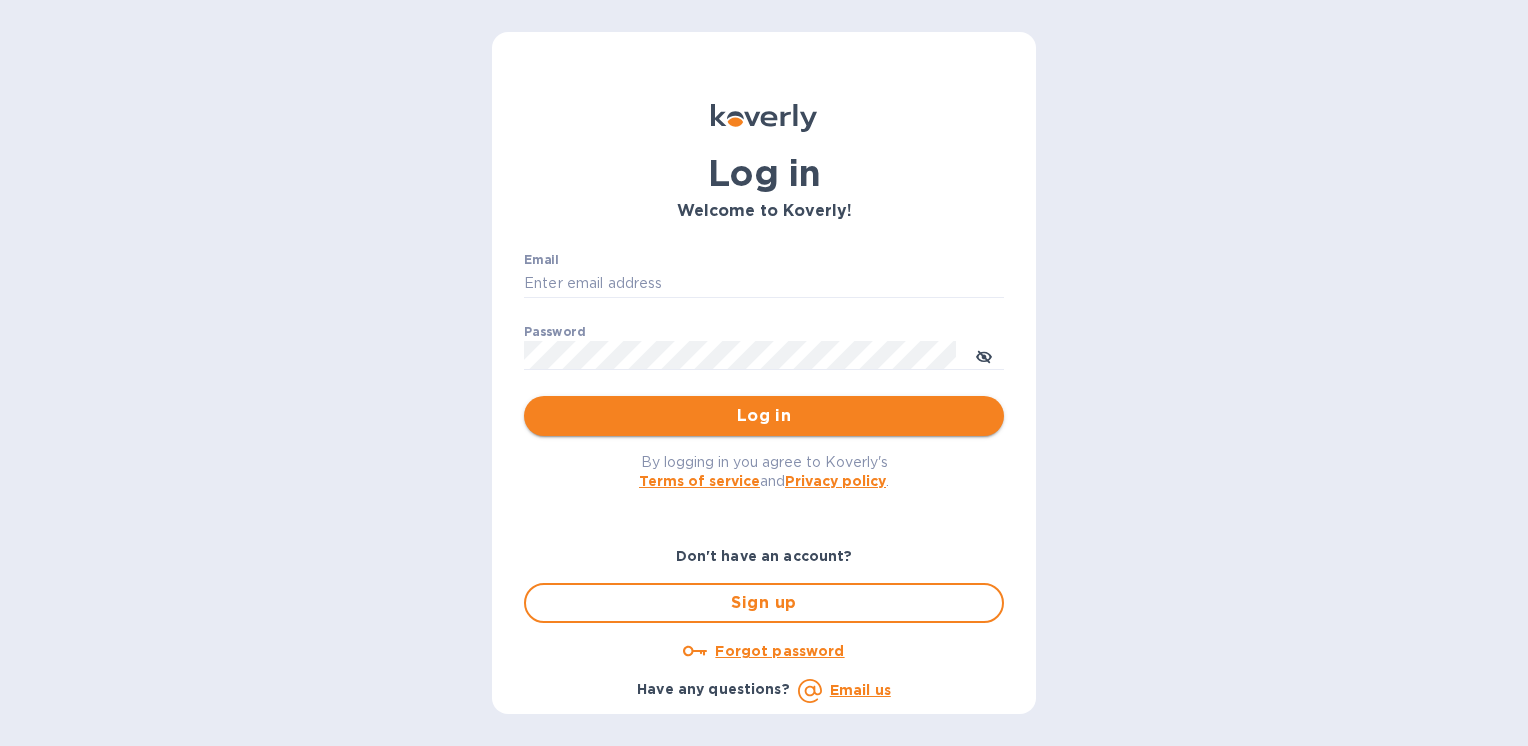 scroll, scrollTop: 0, scrollLeft: 0, axis: both 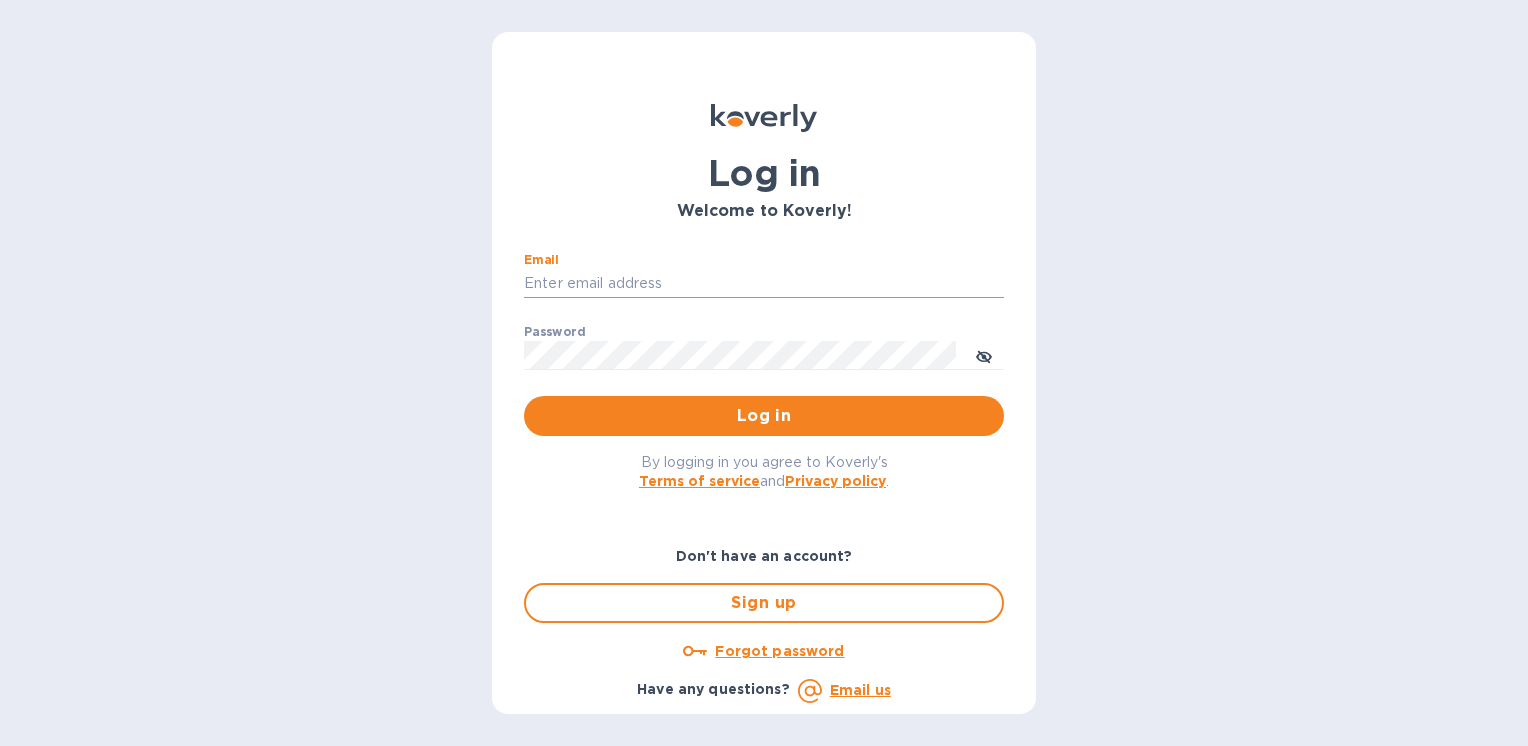 click on "Email" at bounding box center (764, 284) 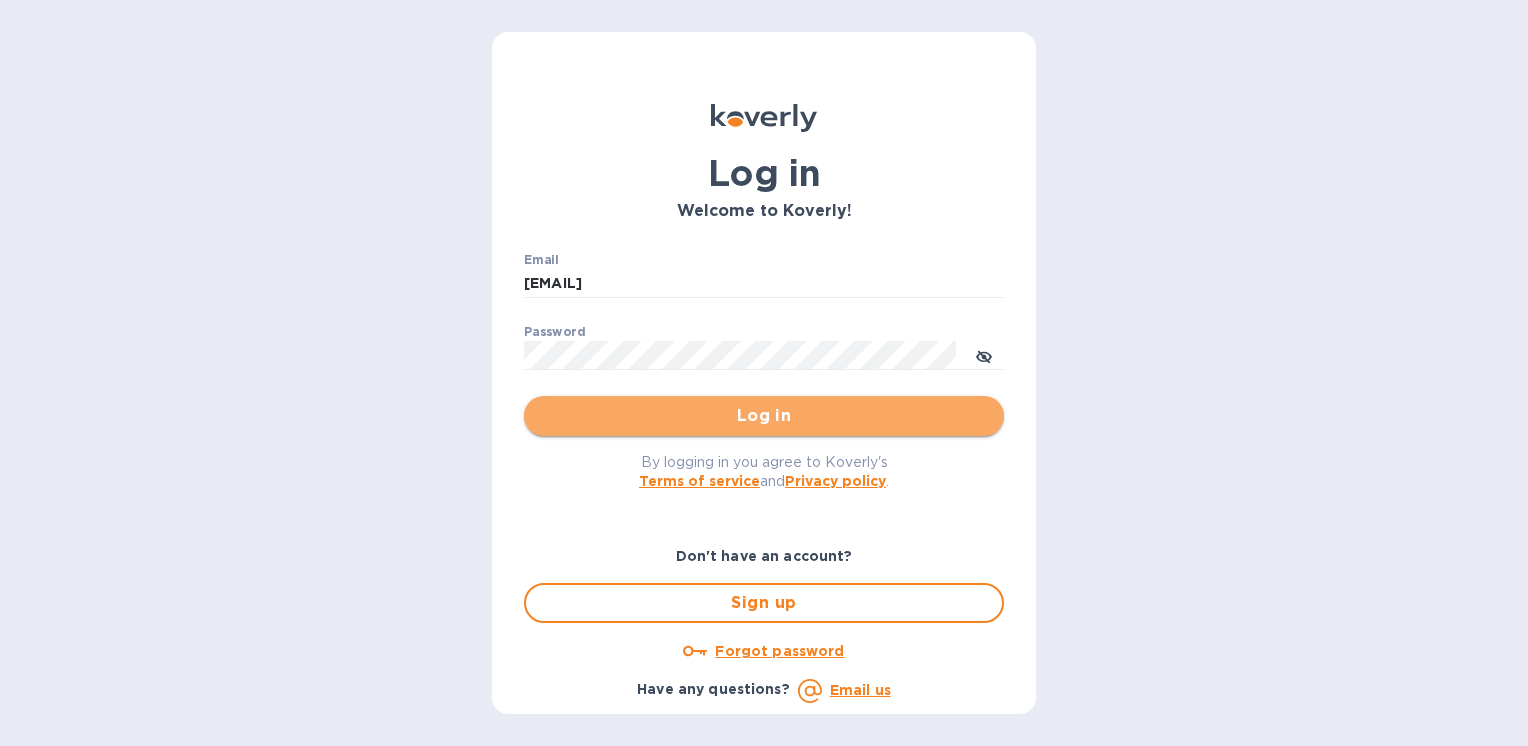 click on "Log in" at bounding box center [764, 416] 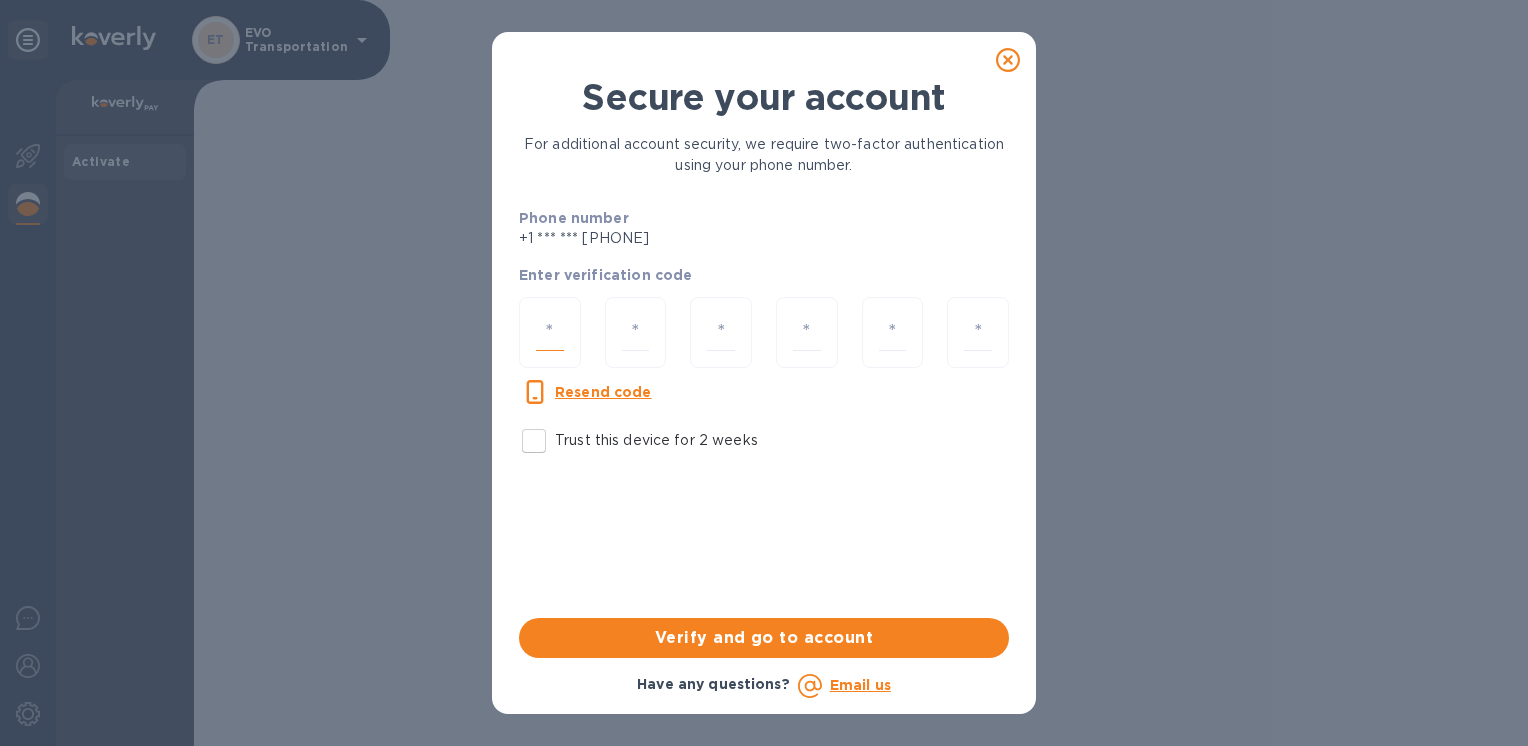 click at bounding box center [550, 332] 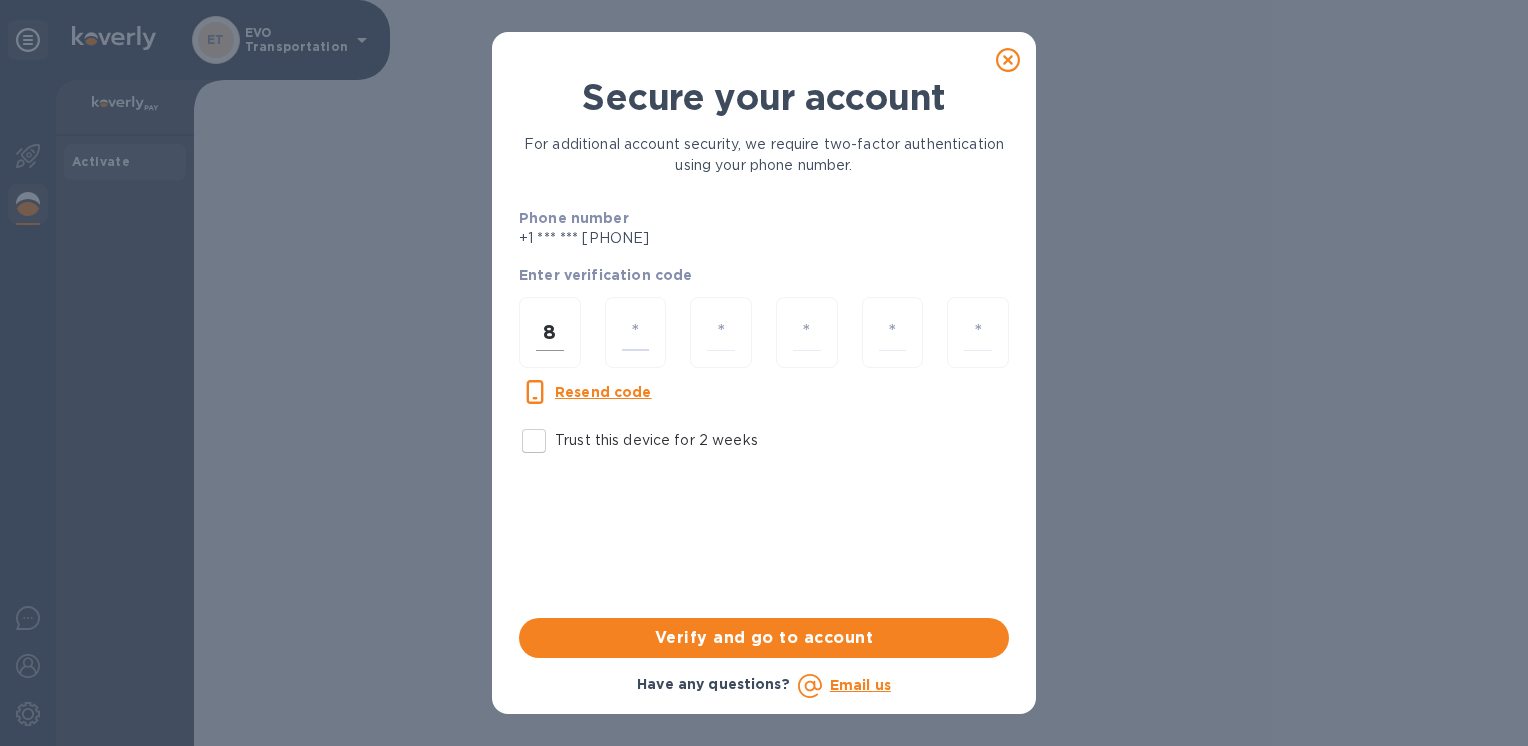 type on "6" 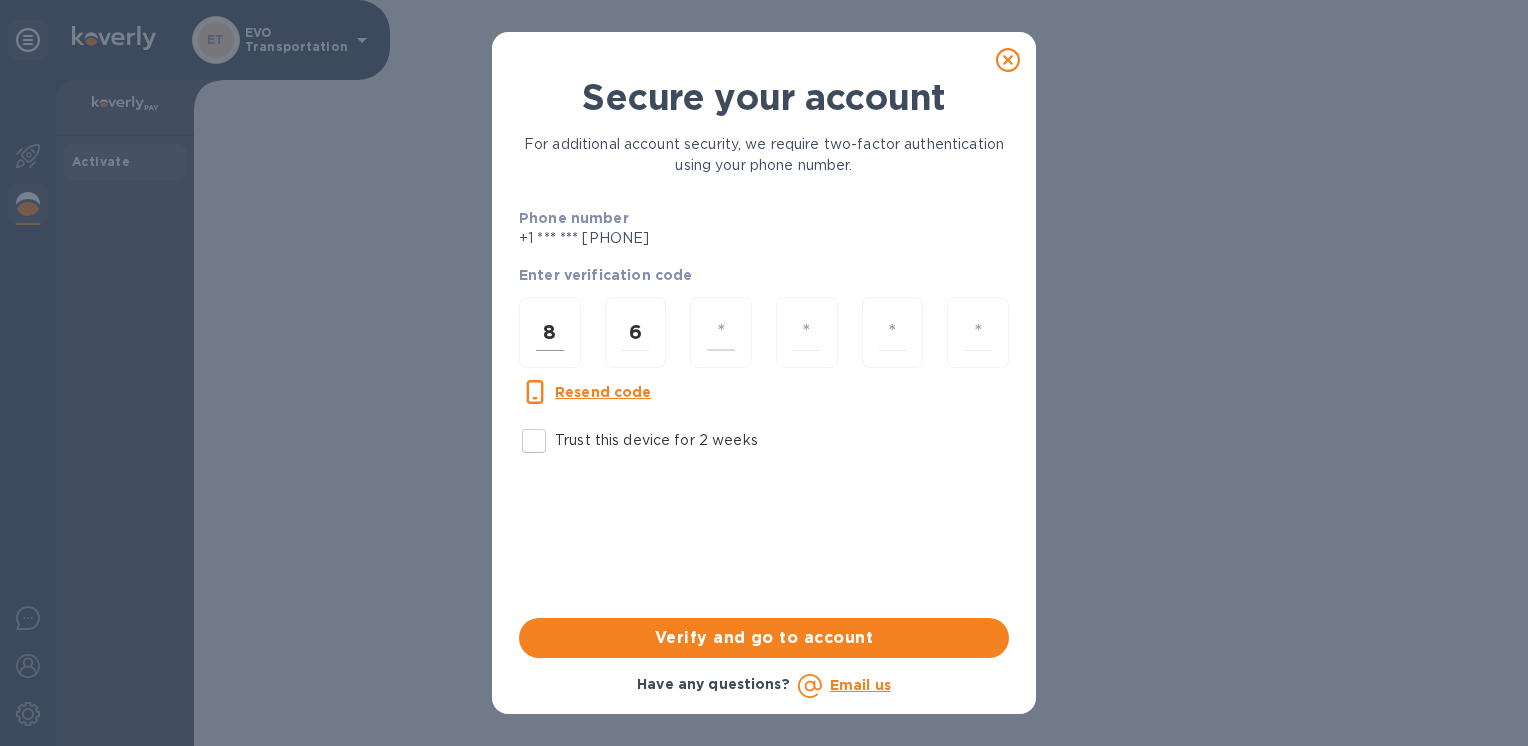 type on "9" 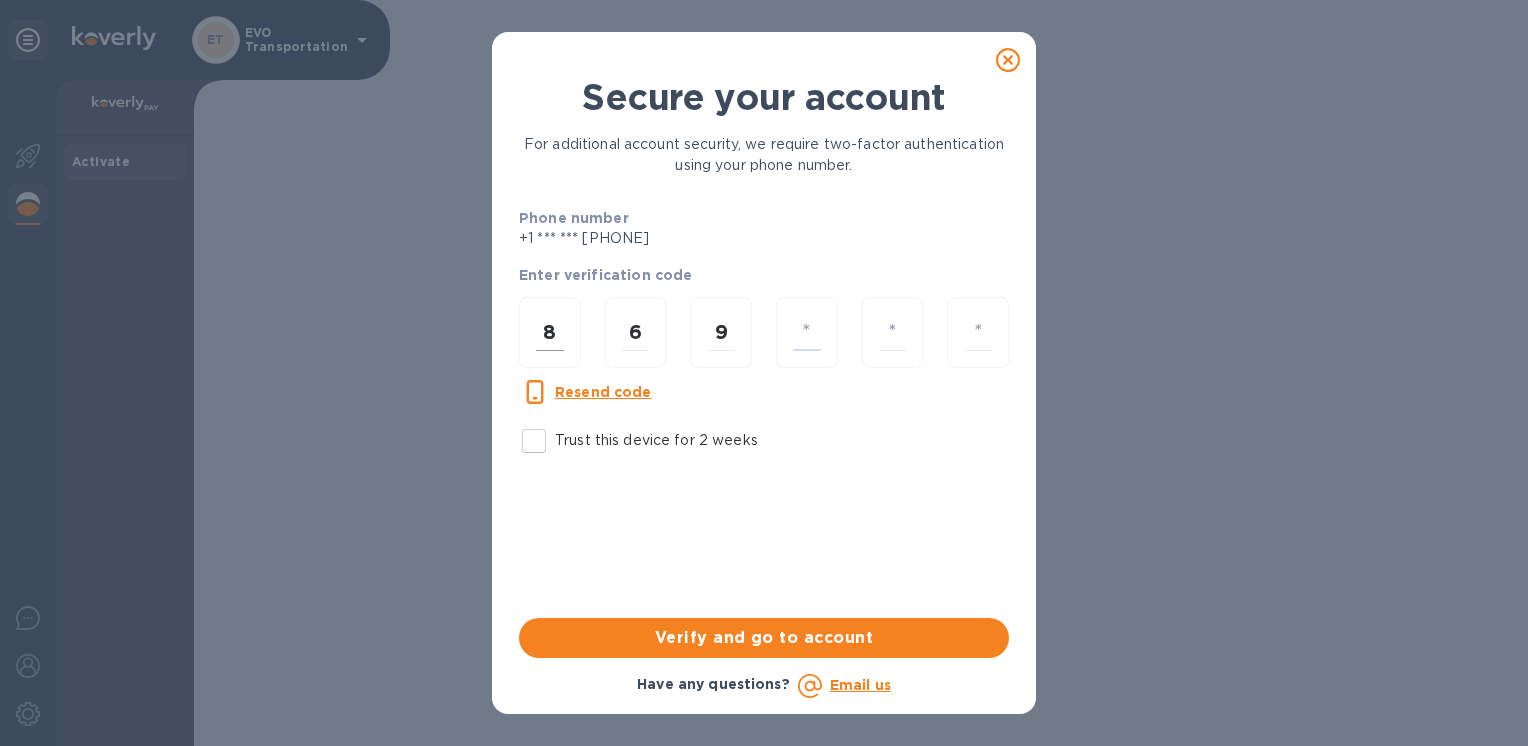 type on "3" 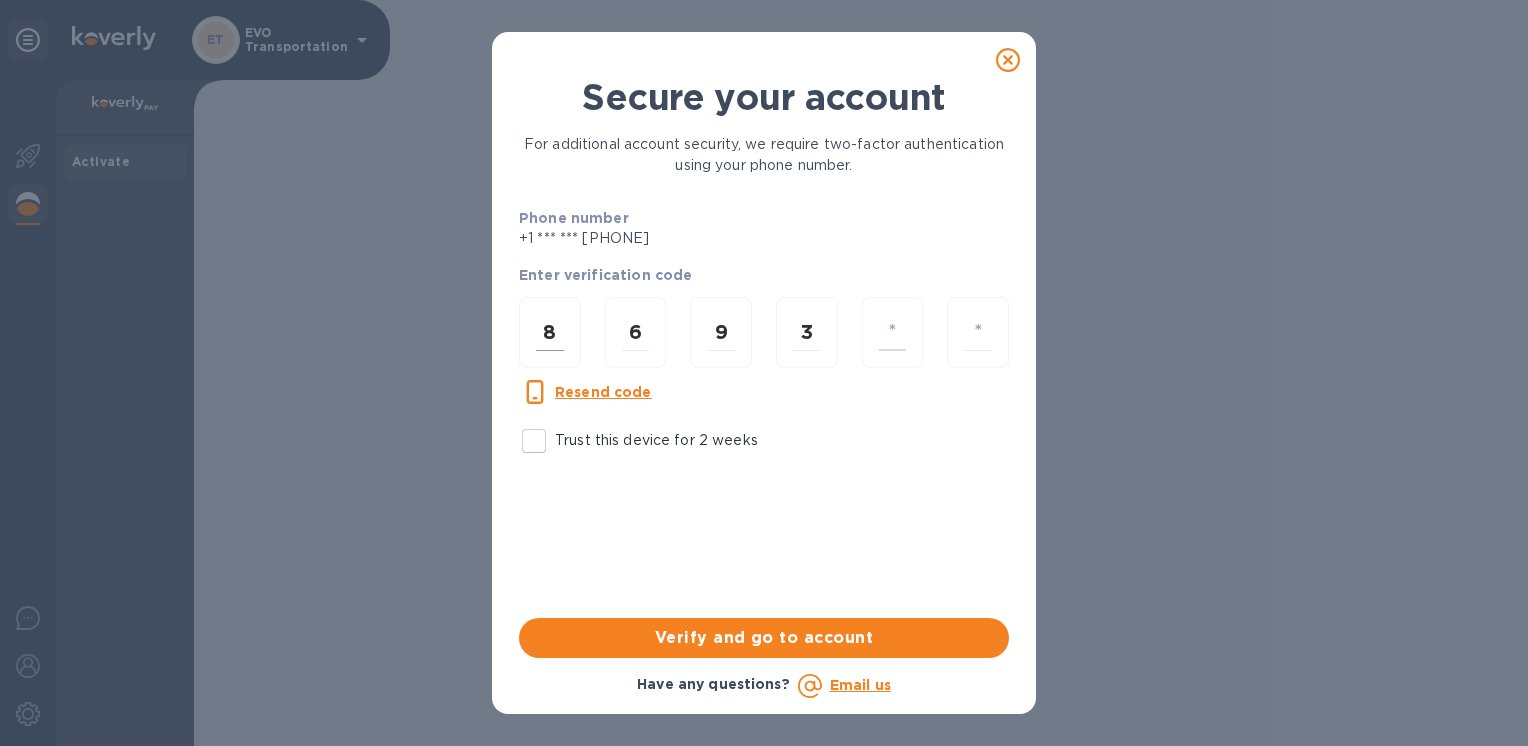 type on "6" 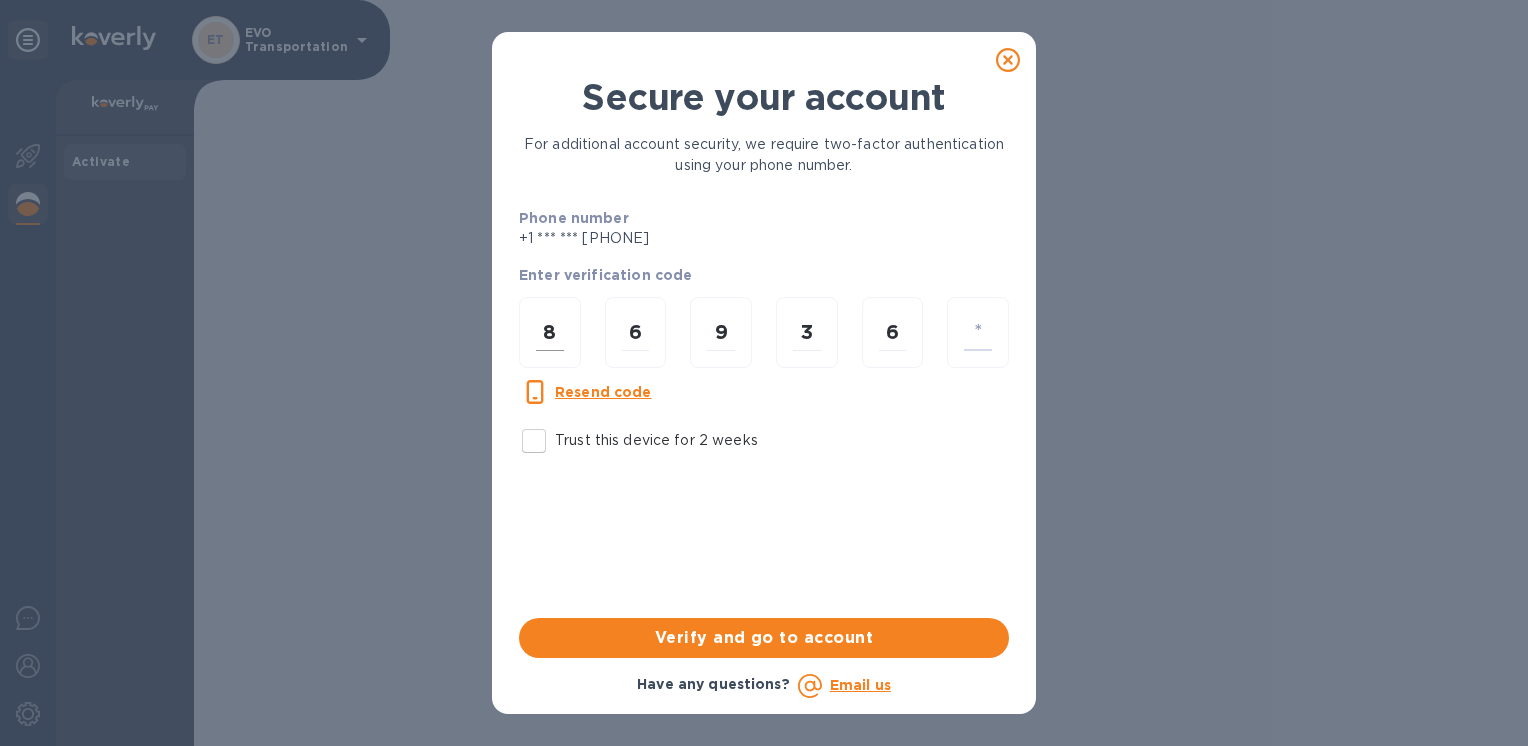 type on "1" 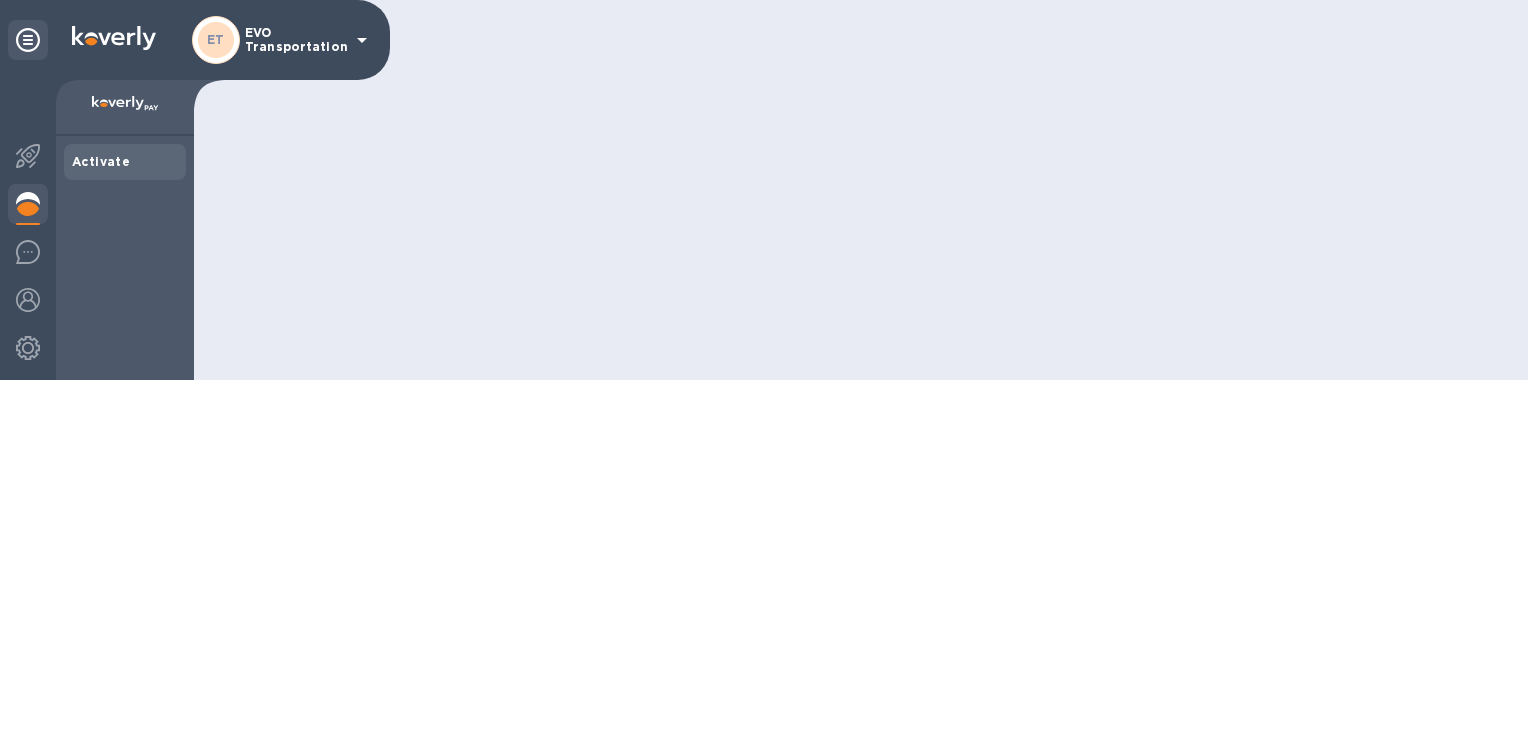 scroll, scrollTop: 0, scrollLeft: 0, axis: both 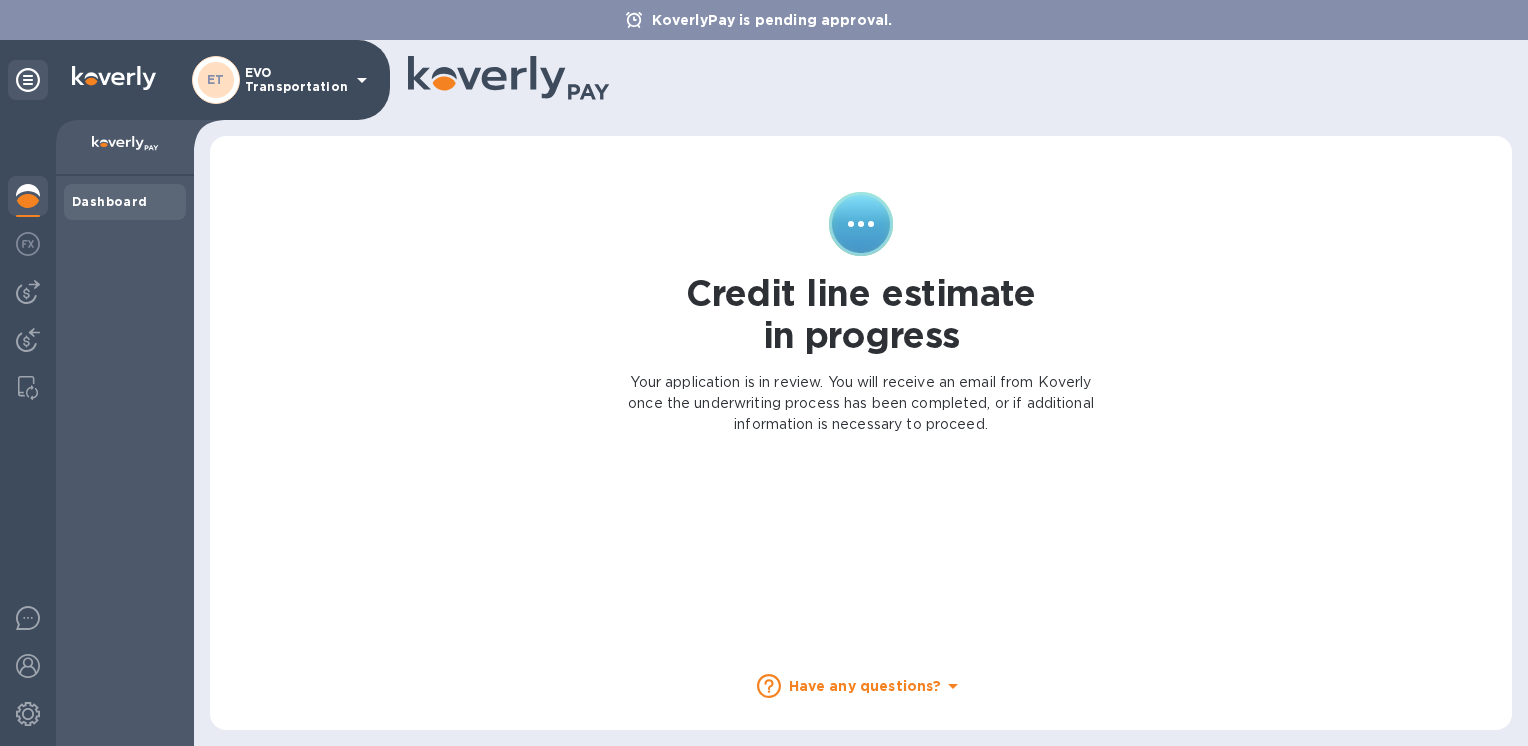 click on "EVO Transportation" at bounding box center (295, 80) 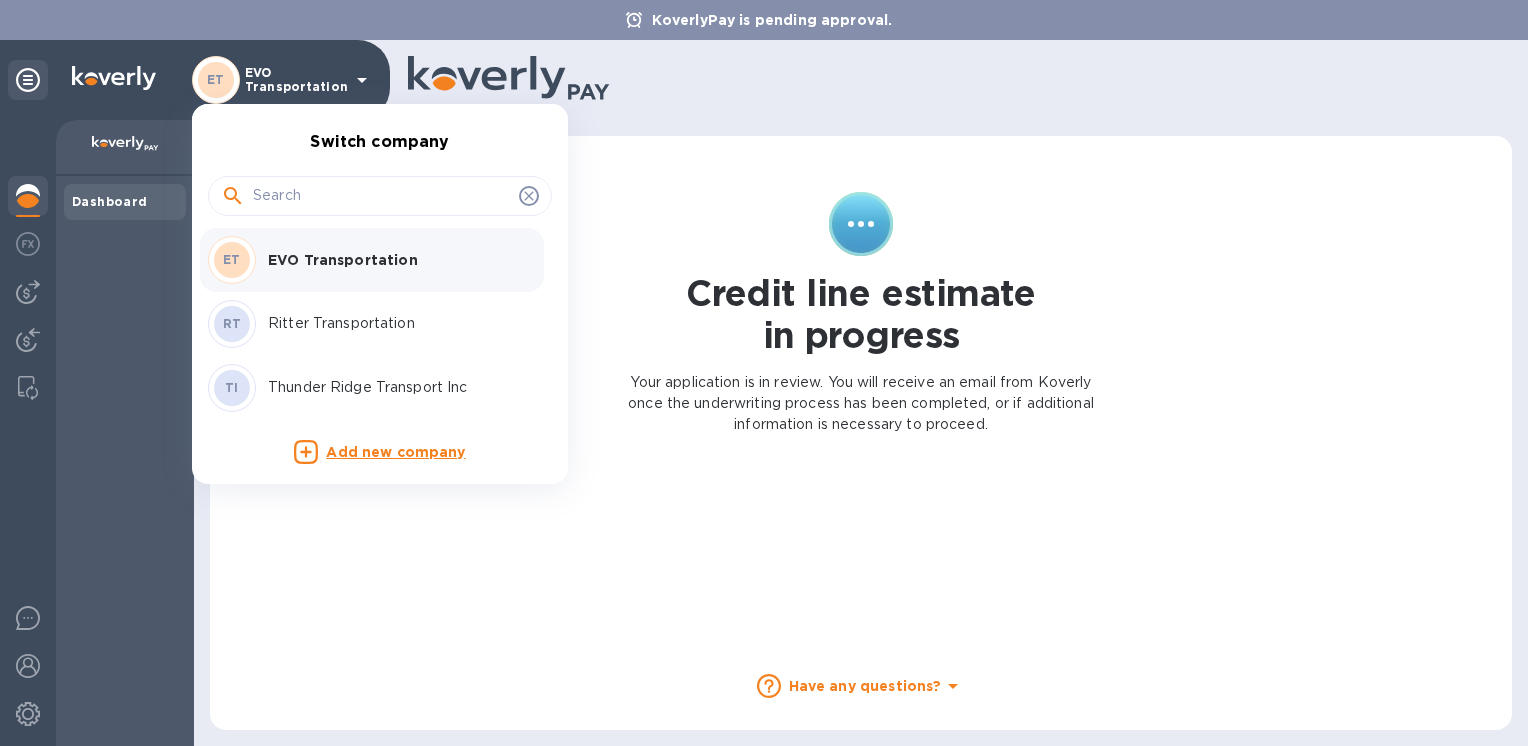 click on "Thunder Ridge Transport Inc" at bounding box center [394, 387] 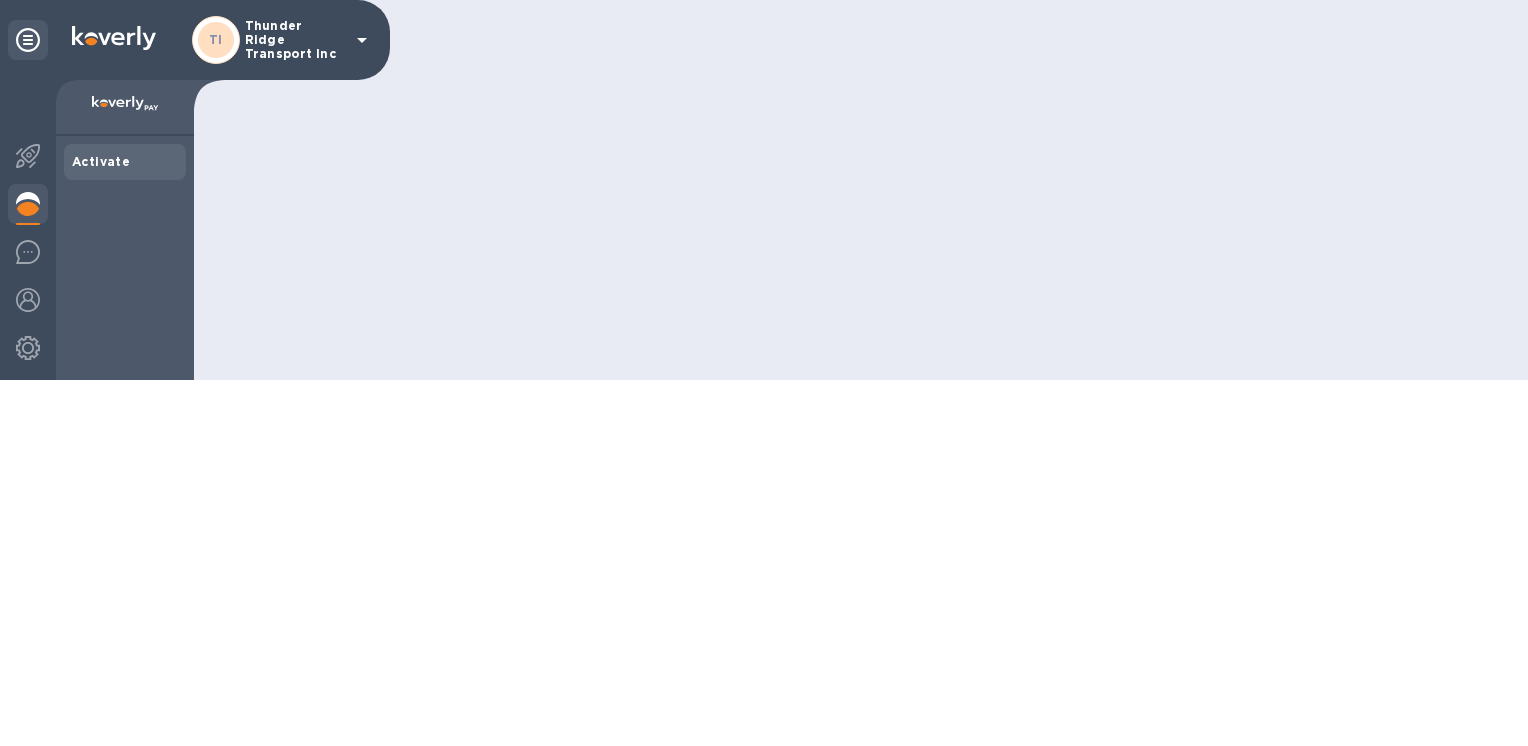 scroll, scrollTop: 0, scrollLeft: 0, axis: both 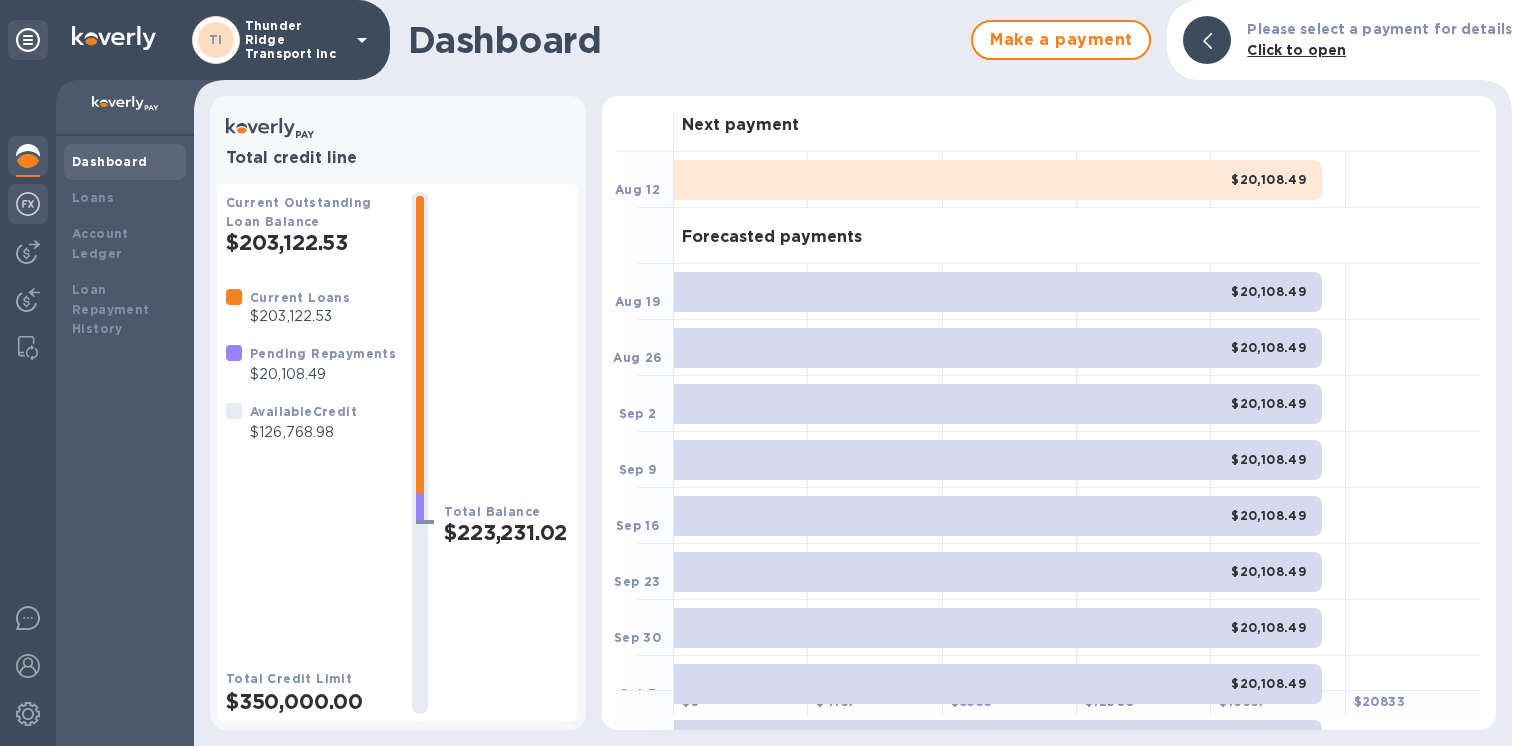 click at bounding box center [28, 204] 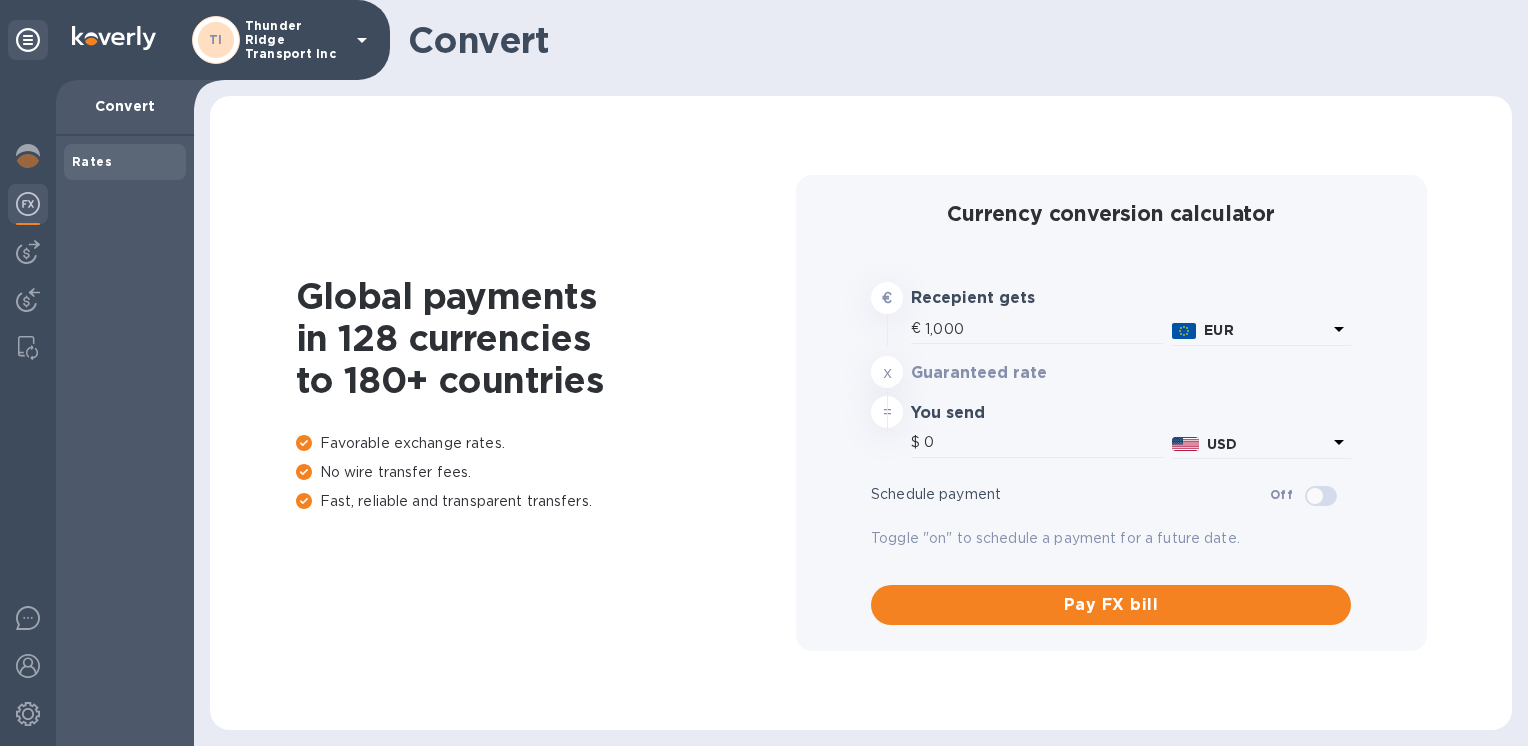 type on "1,164.7" 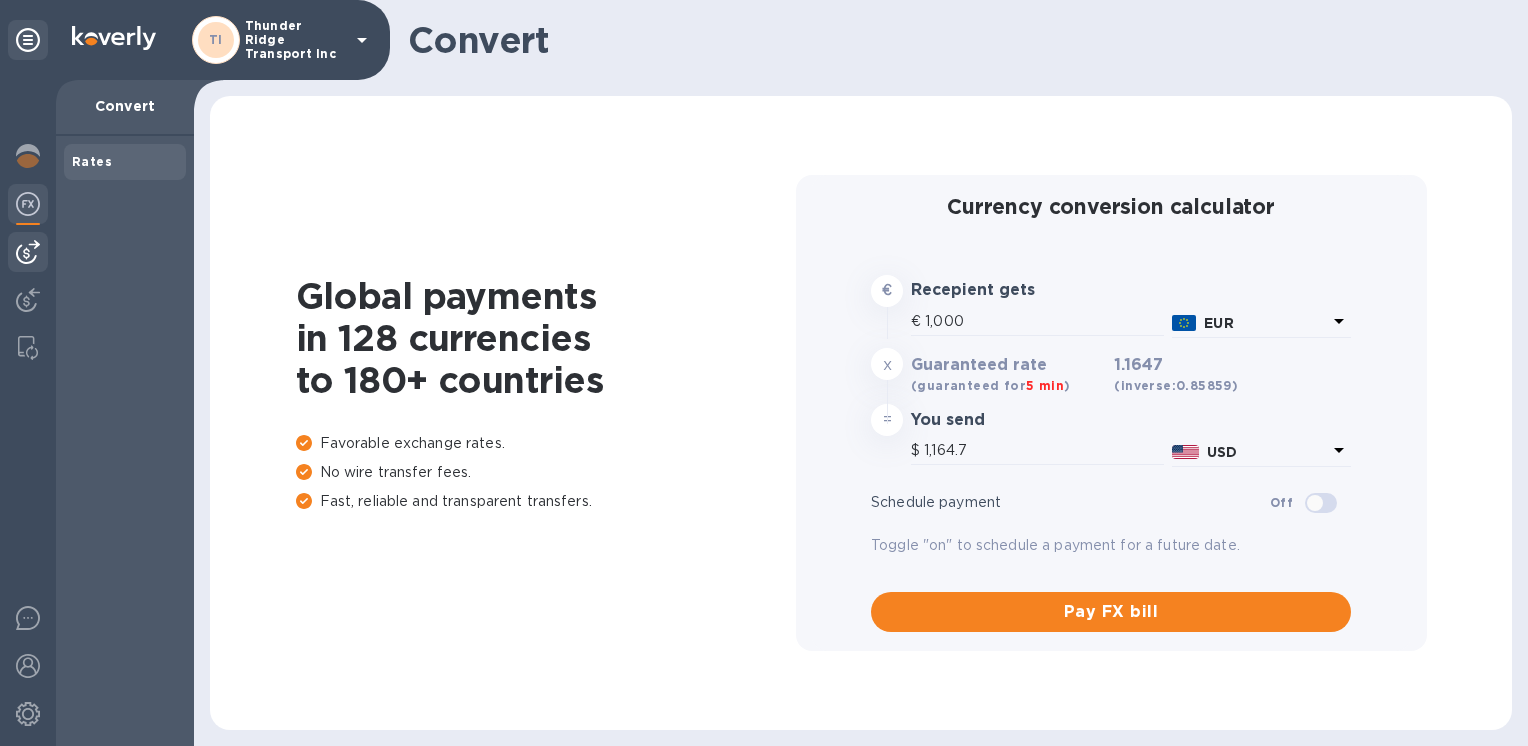 click at bounding box center [28, 252] 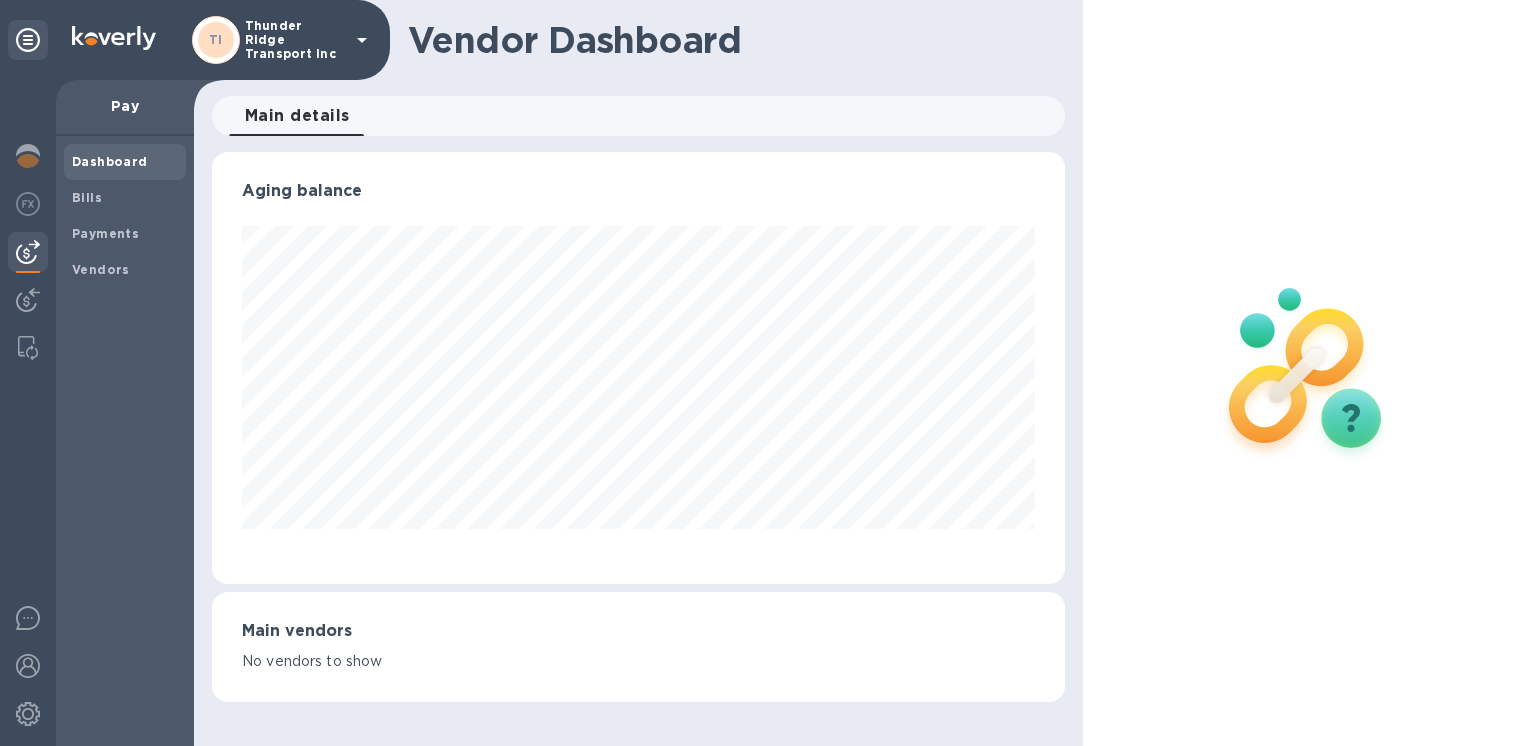 scroll, scrollTop: 999568, scrollLeft: 999146, axis: both 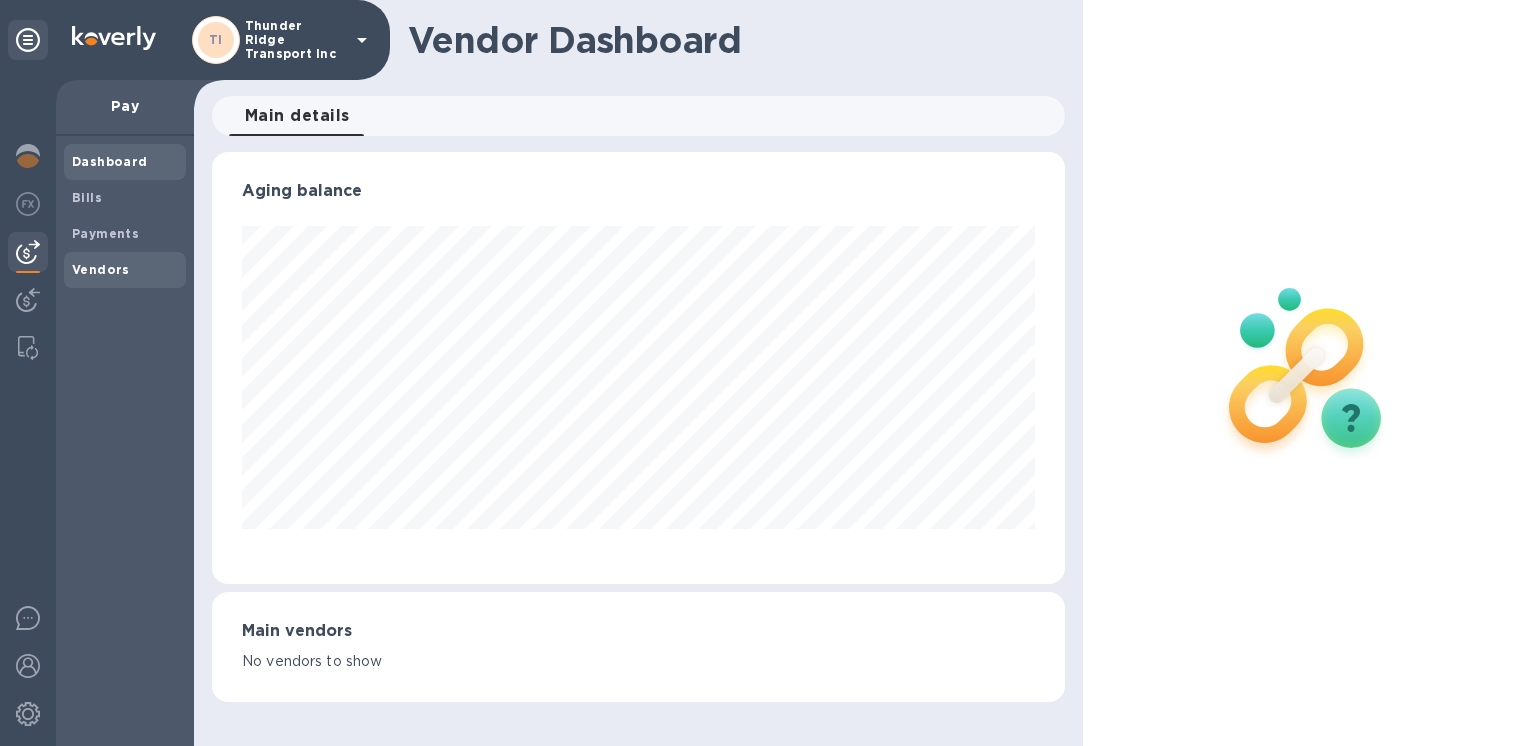 click on "Vendors" at bounding box center (101, 269) 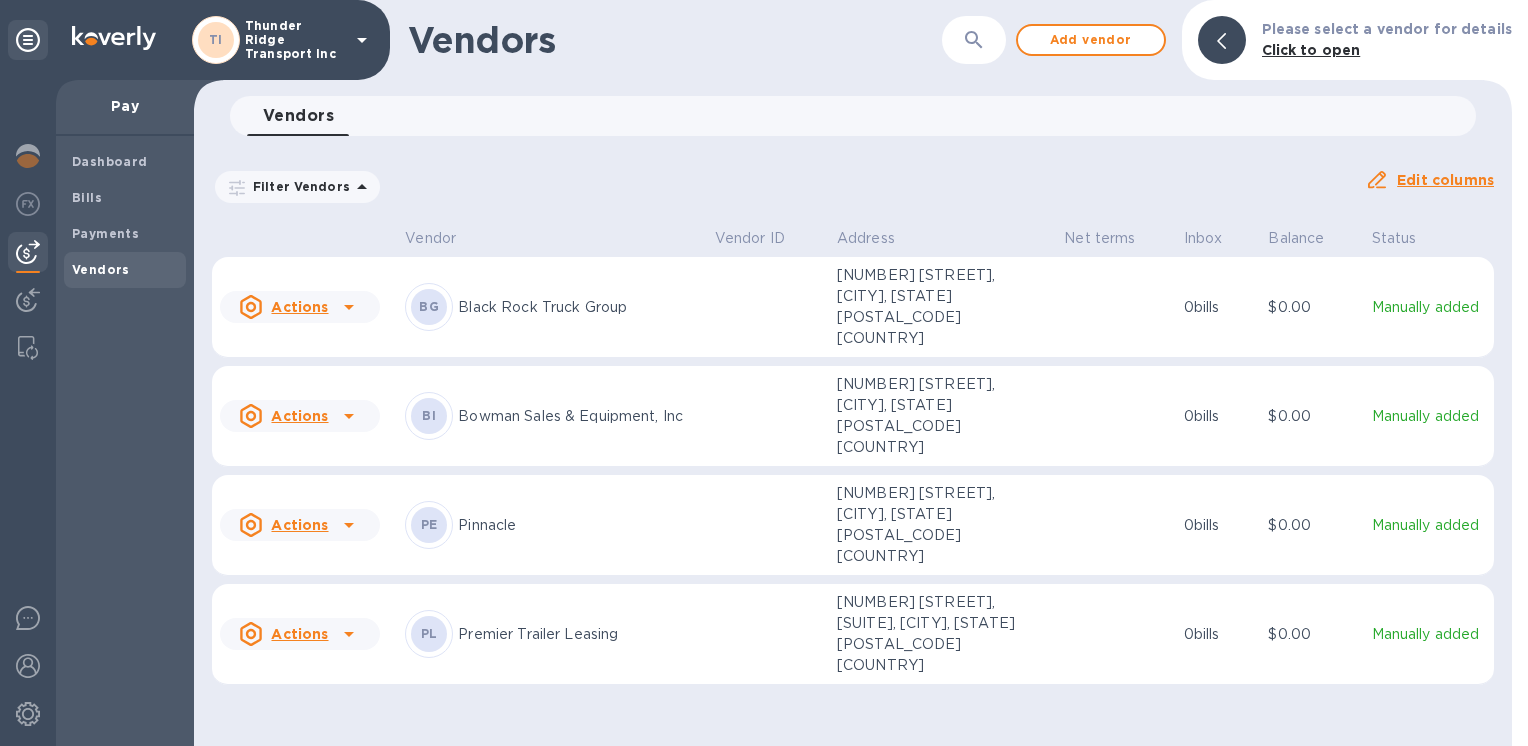 click 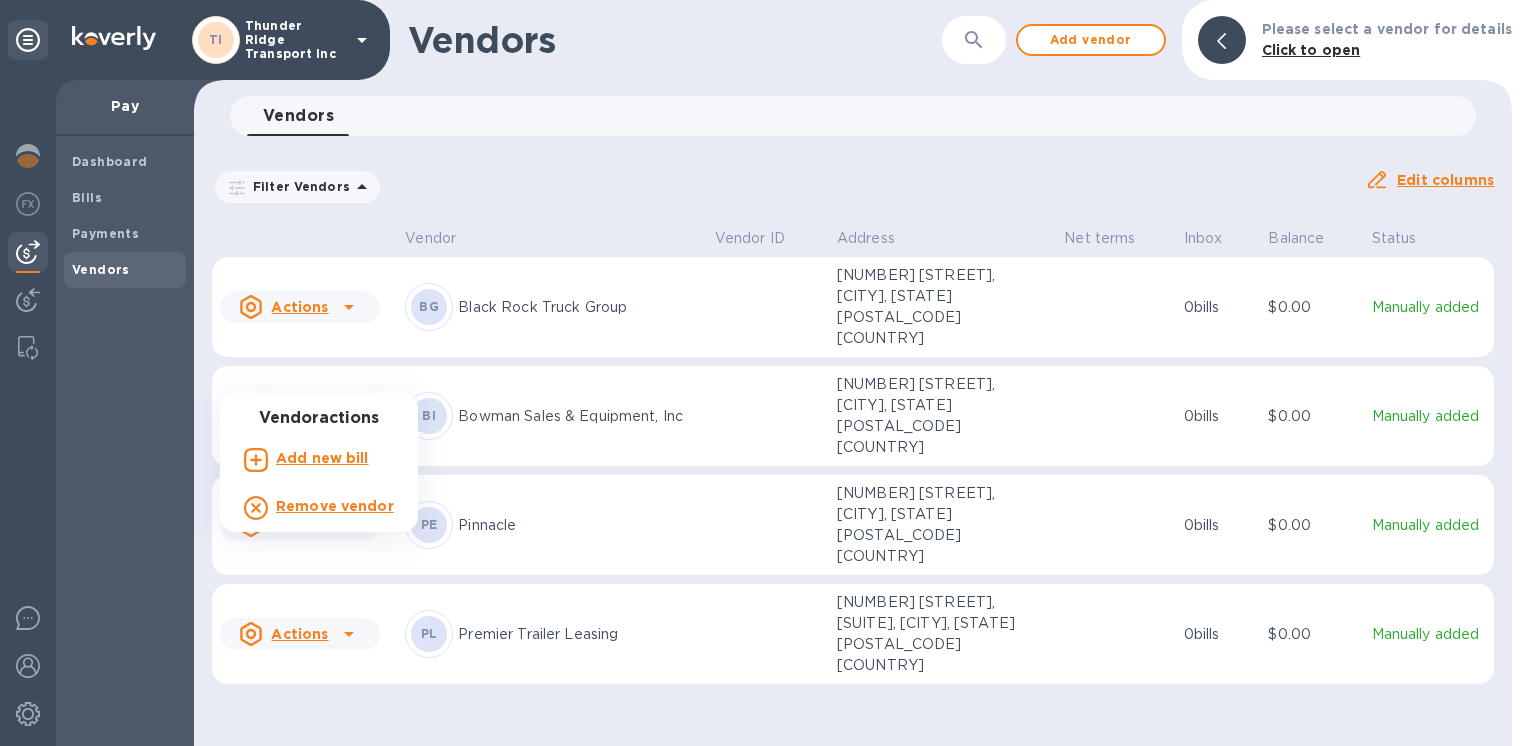 click at bounding box center (764, 373) 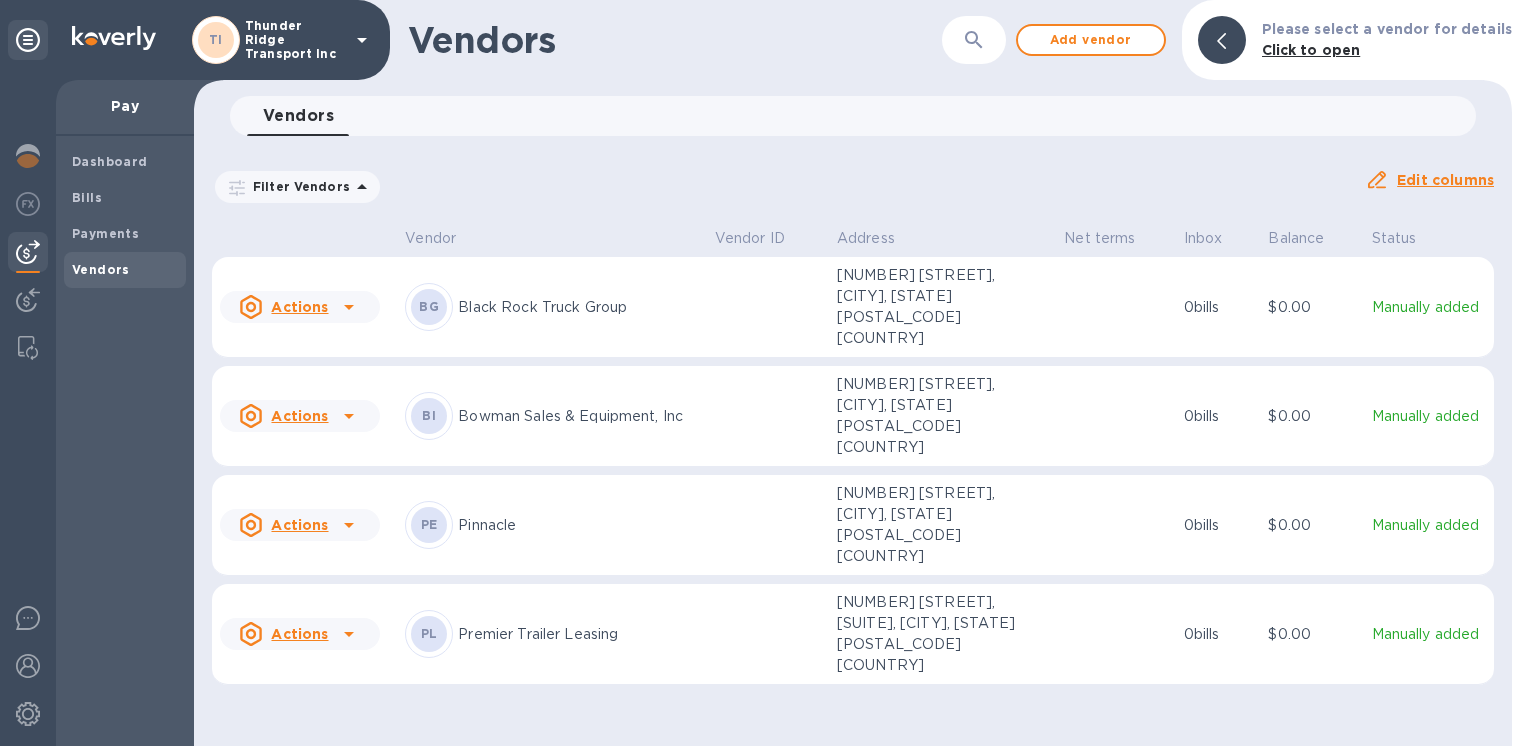 click on "Edit columns" at bounding box center [1445, 180] 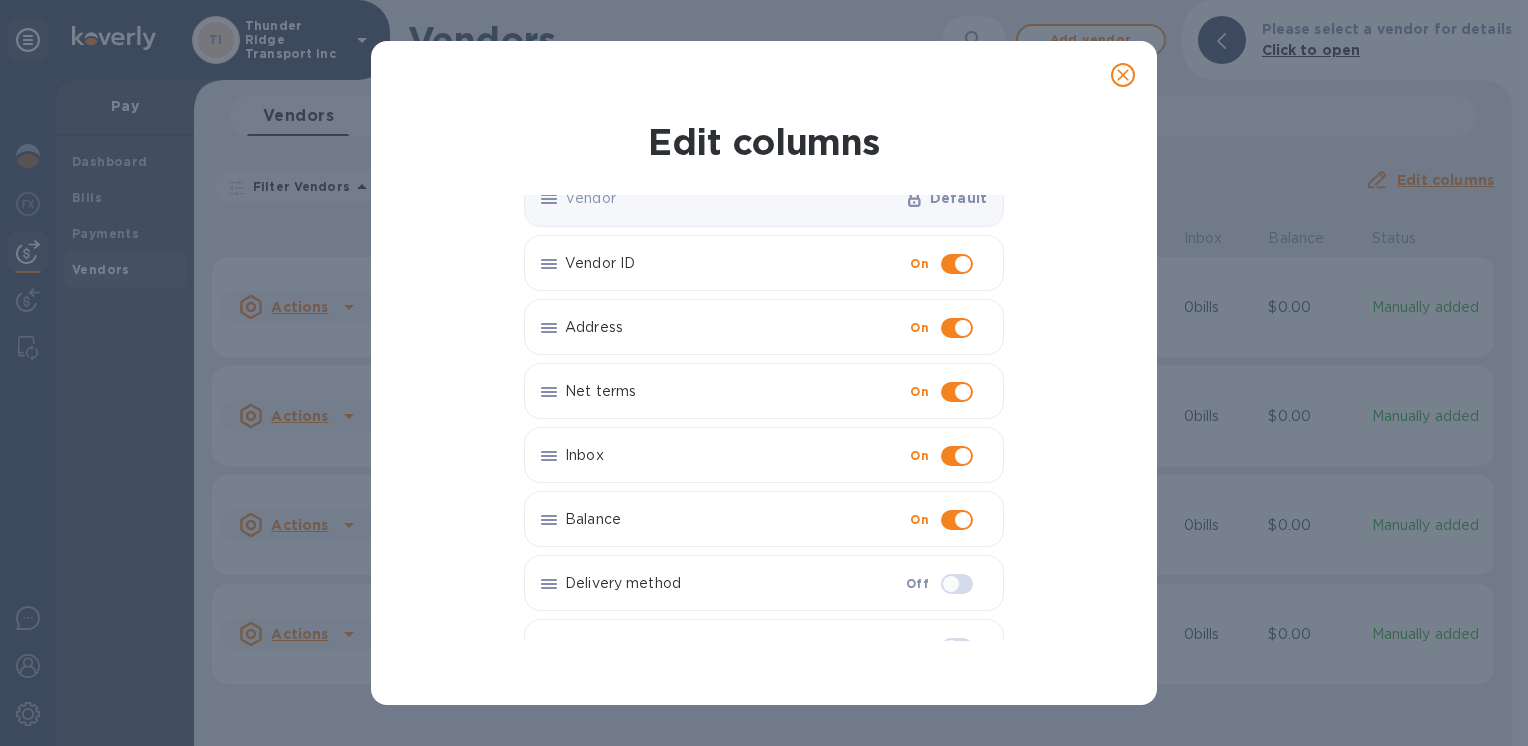 scroll, scrollTop: 0, scrollLeft: 0, axis: both 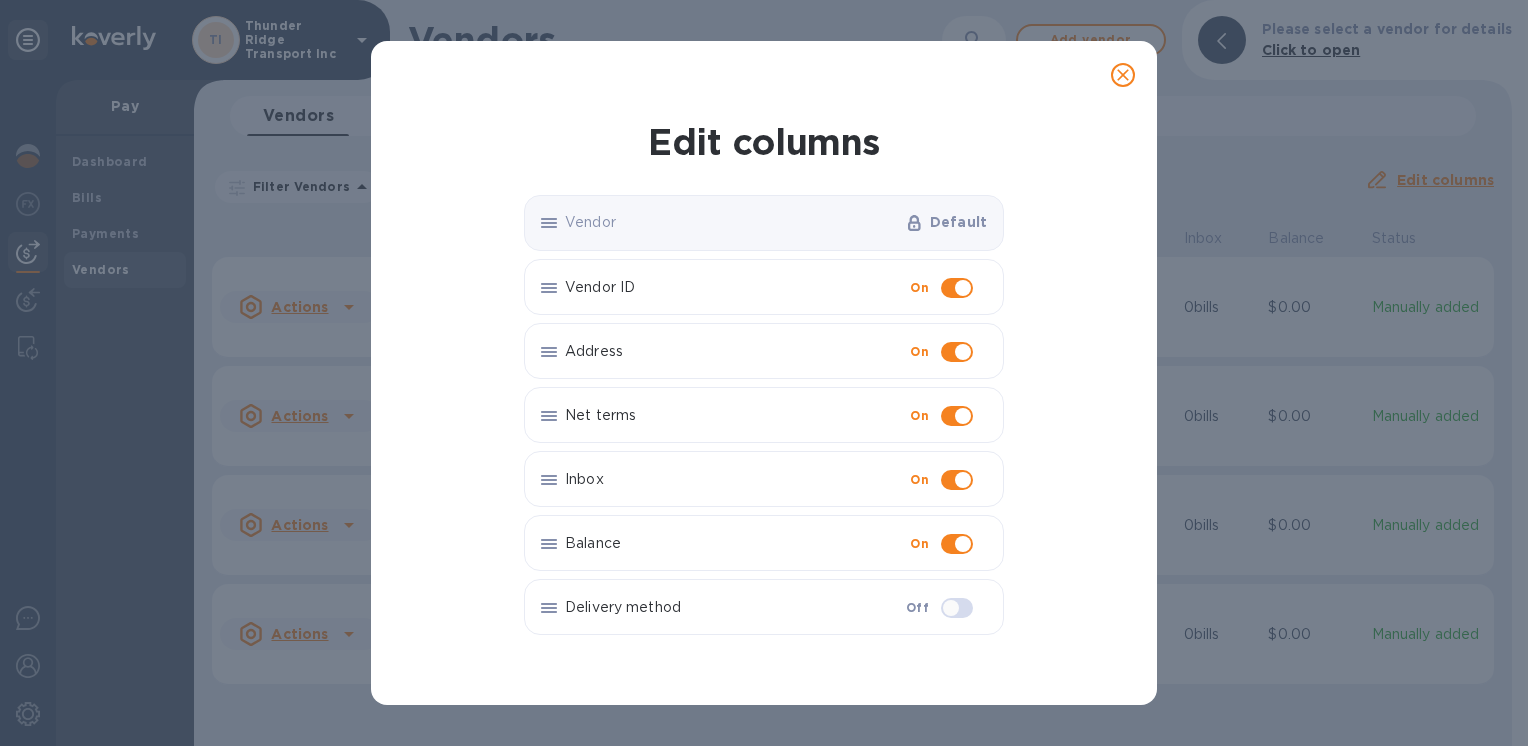 click 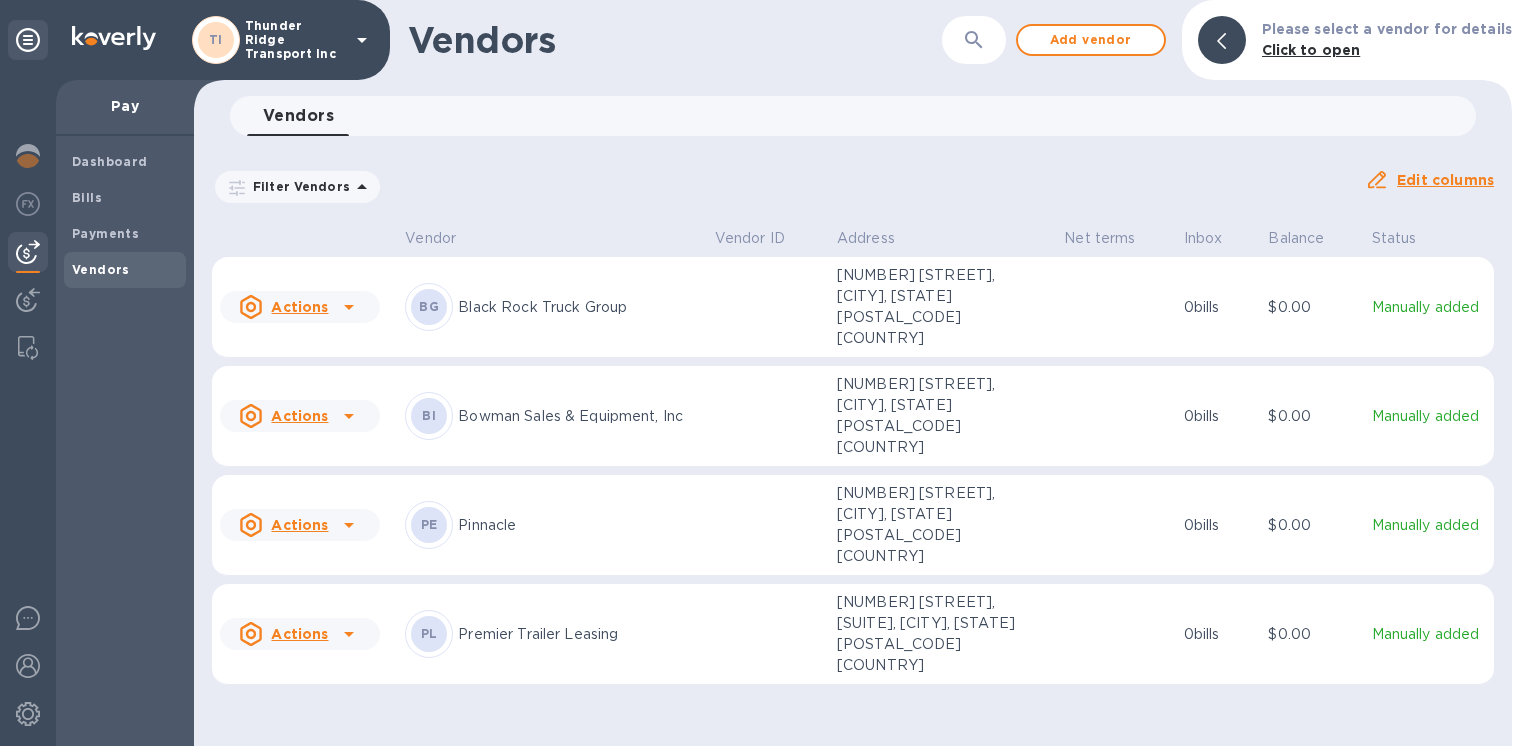click at bounding box center [768, 416] 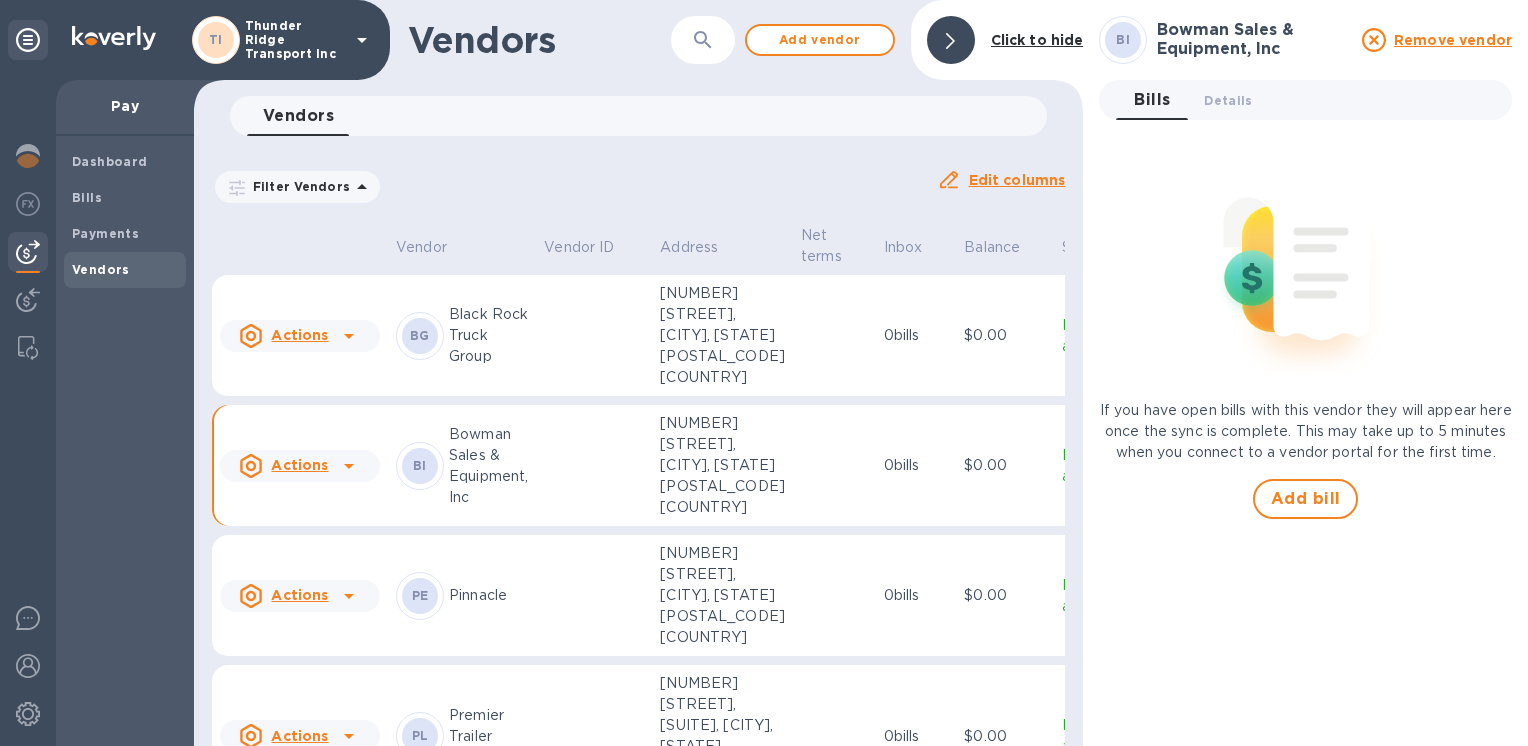 click on "Actions" at bounding box center [299, 465] 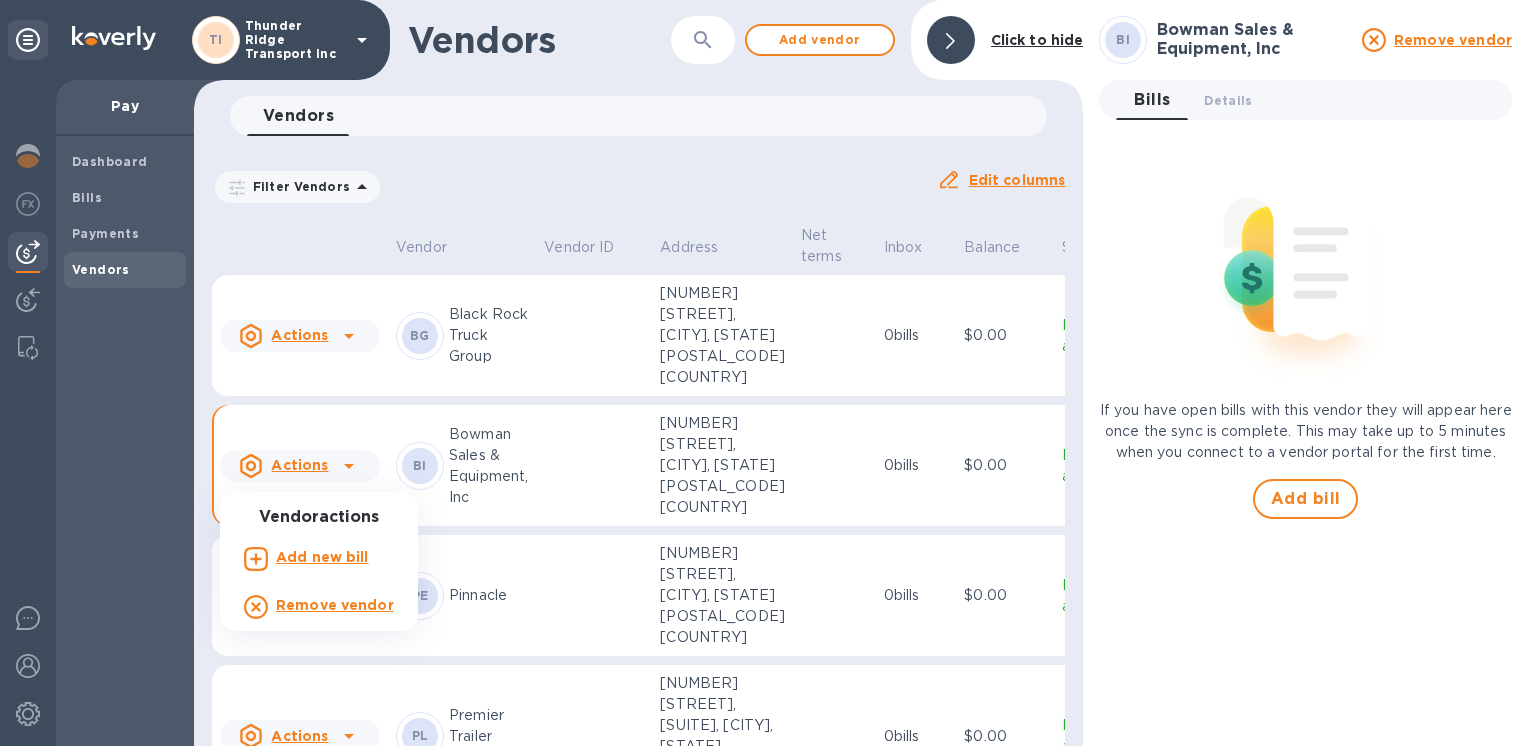 click at bounding box center (764, 373) 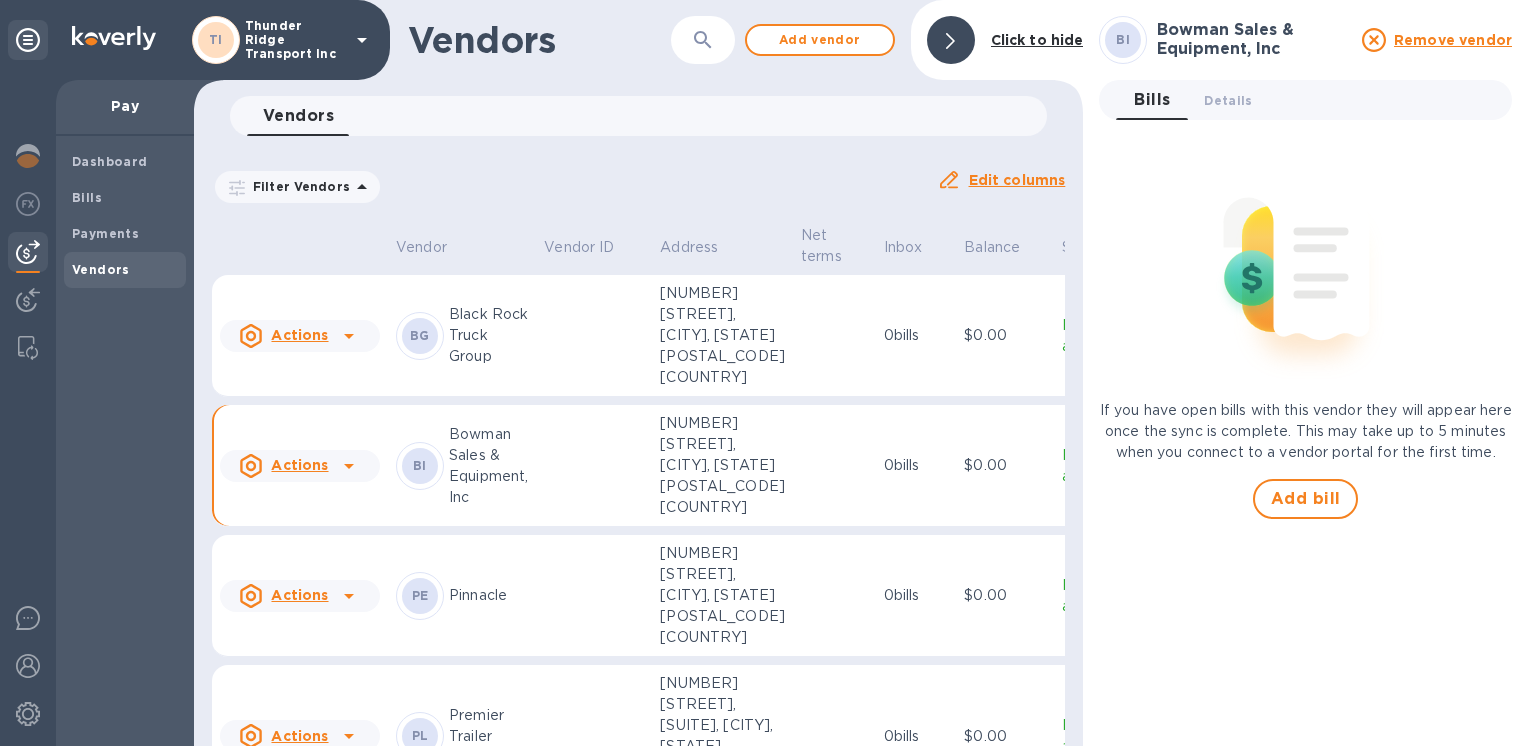 click on "Bowman Sales & Equipment, Inc" at bounding box center [488, 466] 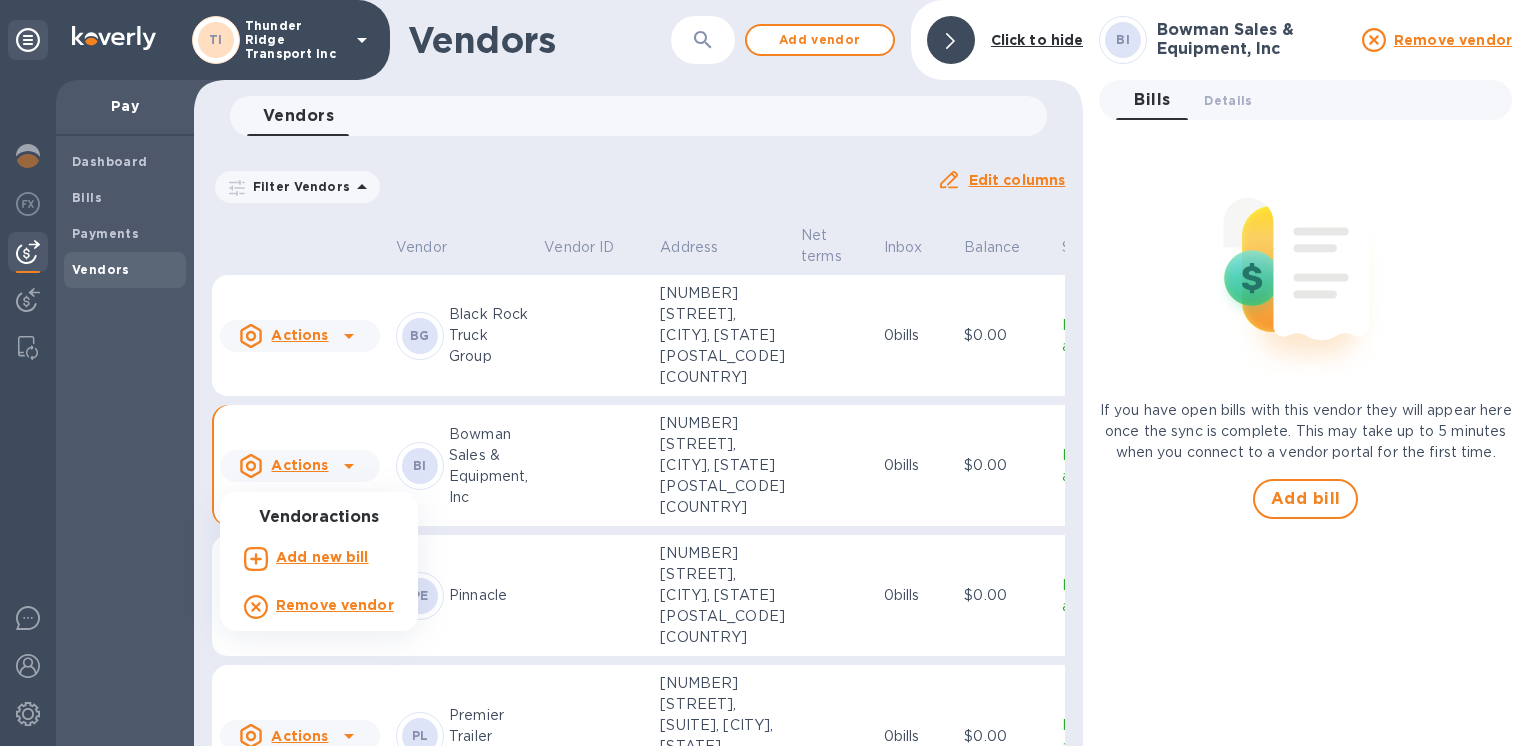click at bounding box center (764, 373) 